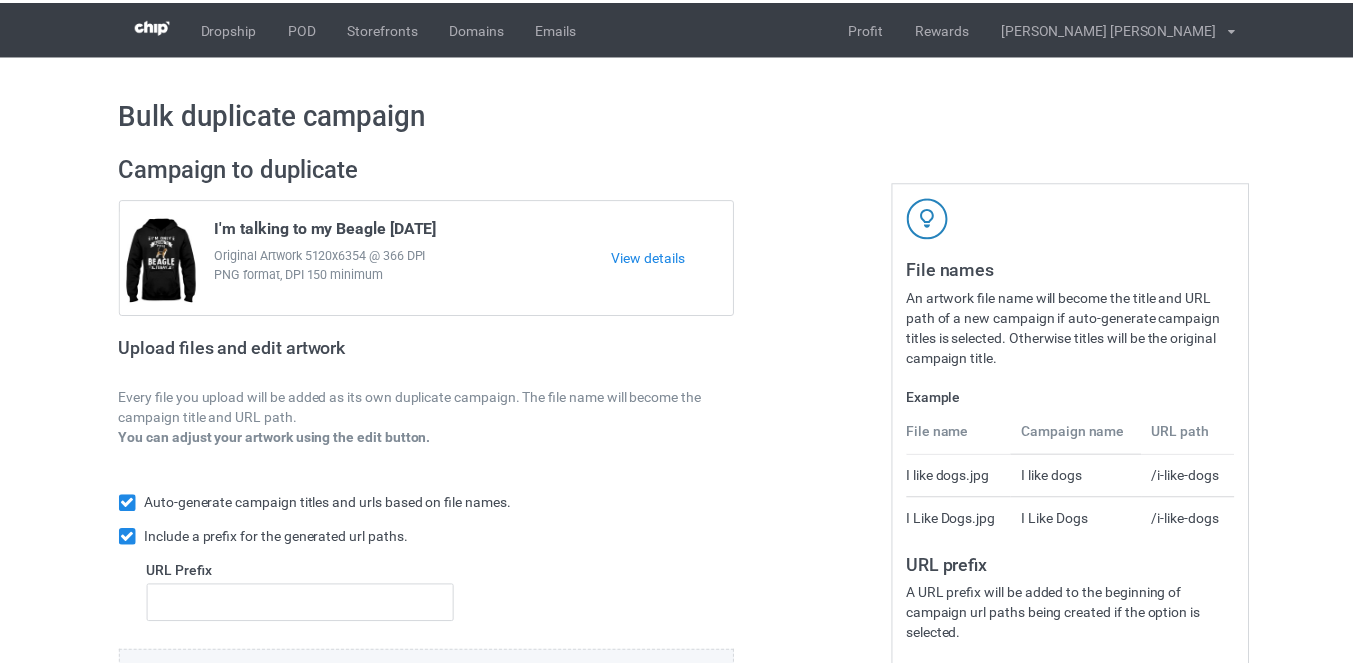 scroll, scrollTop: 0, scrollLeft: 0, axis: both 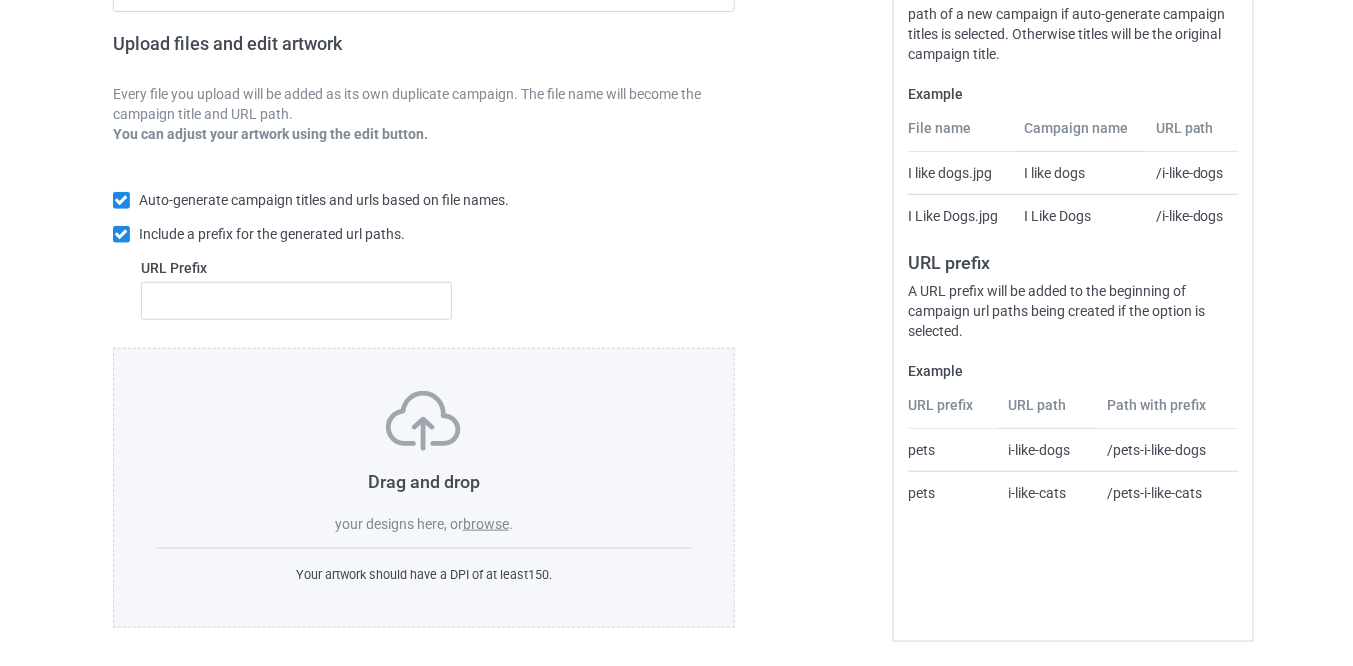 click on "browse" at bounding box center [486, 524] 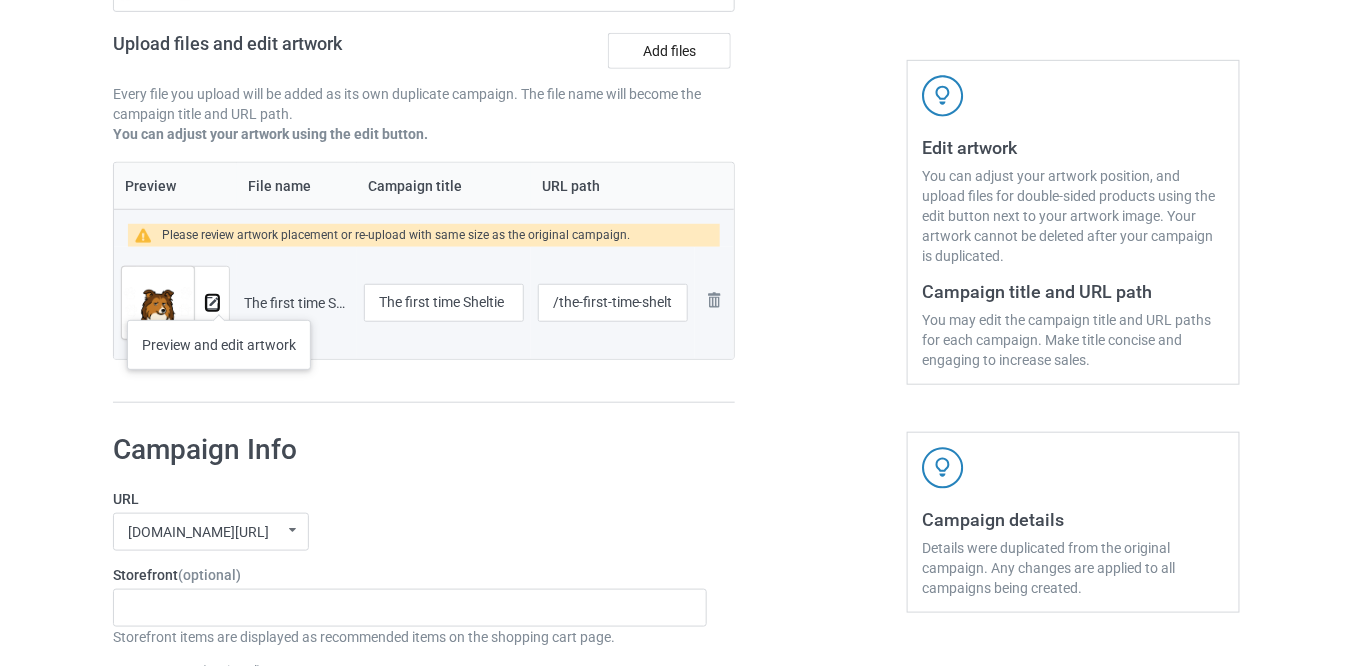 click at bounding box center [212, 303] 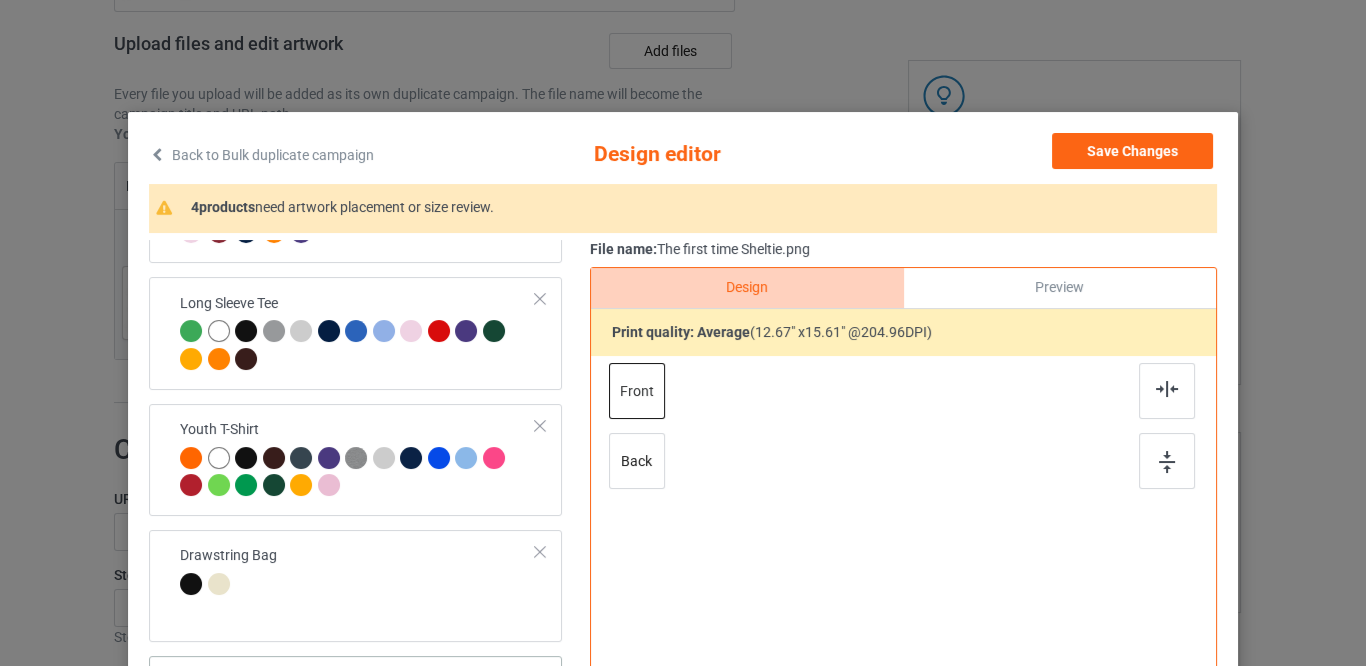 scroll, scrollTop: 1040, scrollLeft: 0, axis: vertical 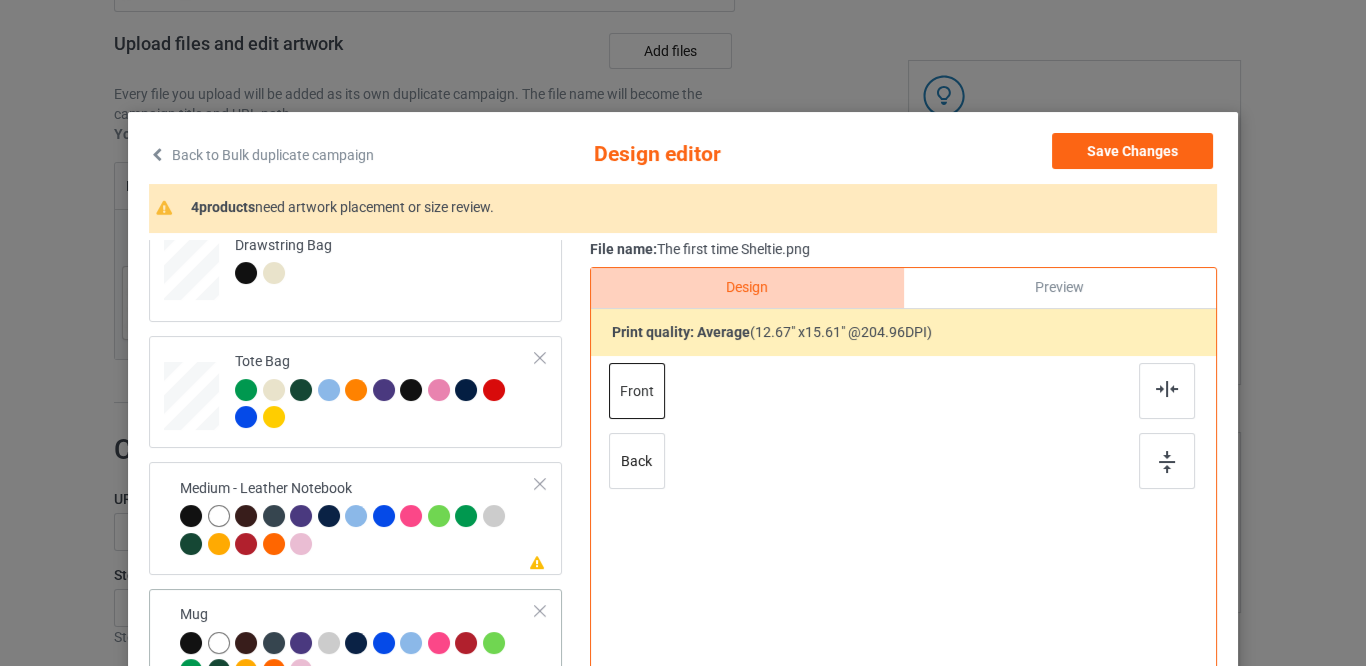 click on "Mug" at bounding box center [358, 642] 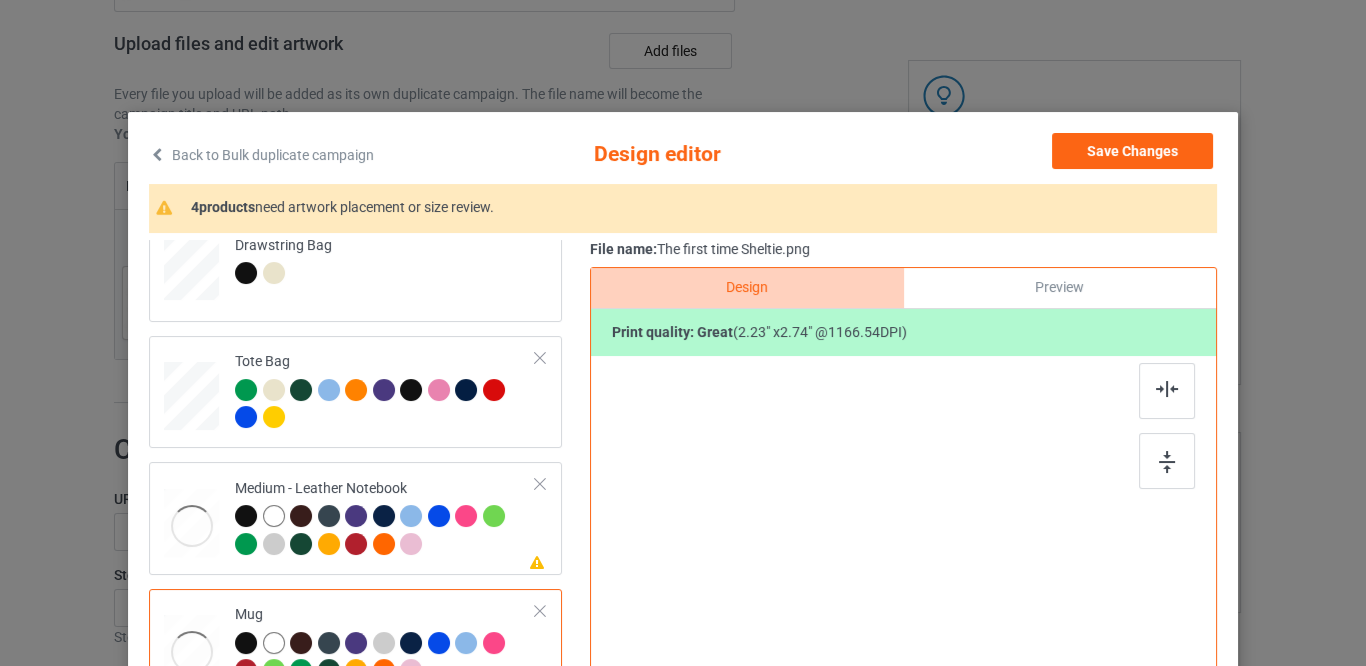 scroll, scrollTop: 1200, scrollLeft: 0, axis: vertical 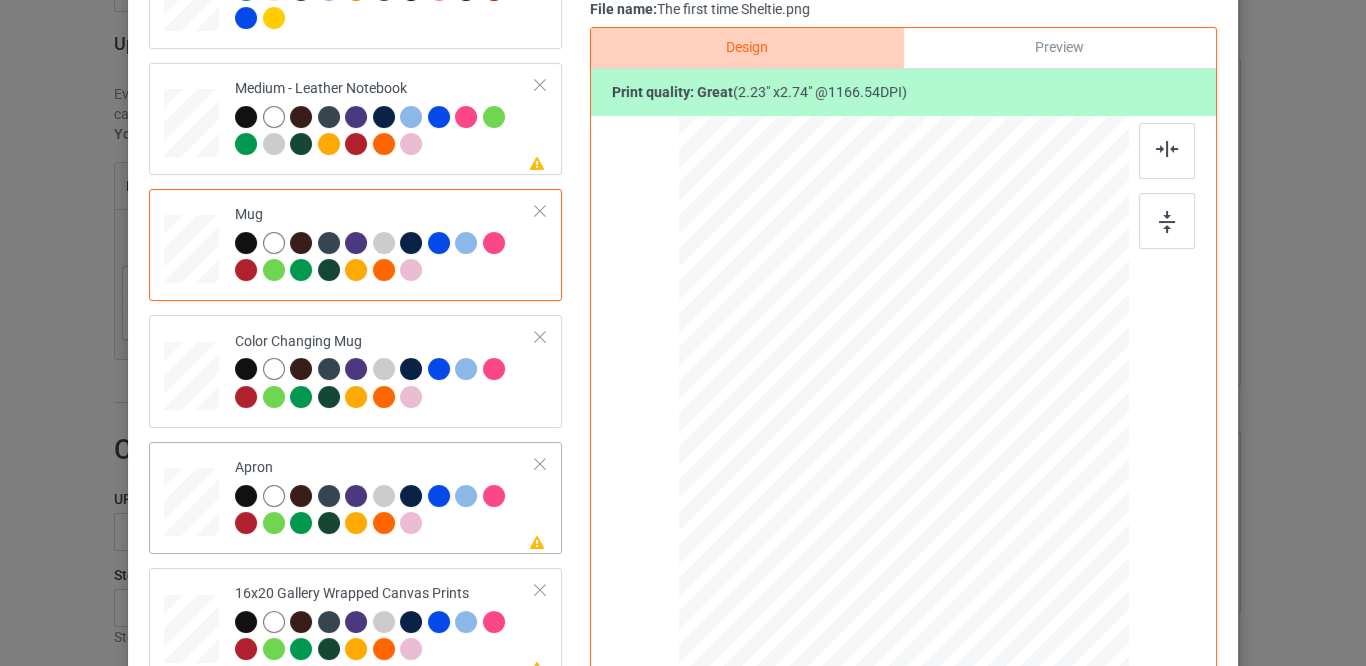 click at bounding box center [385, 512] 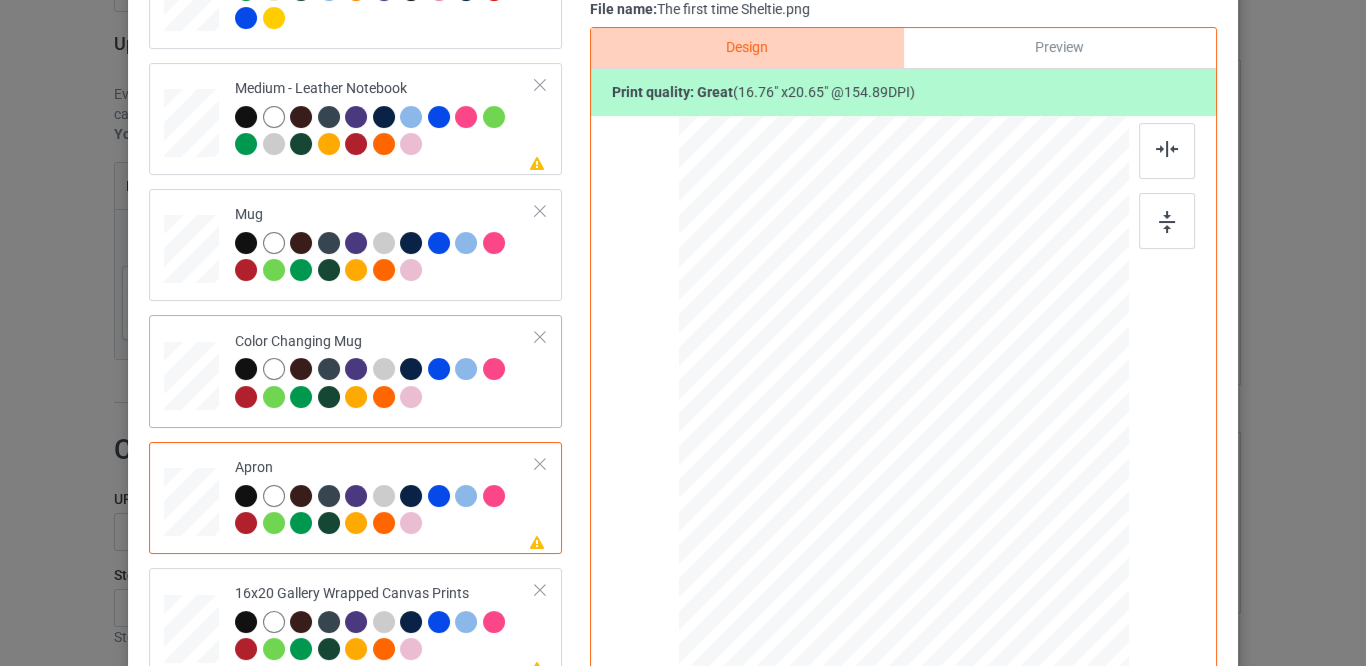 scroll, scrollTop: 960, scrollLeft: 0, axis: vertical 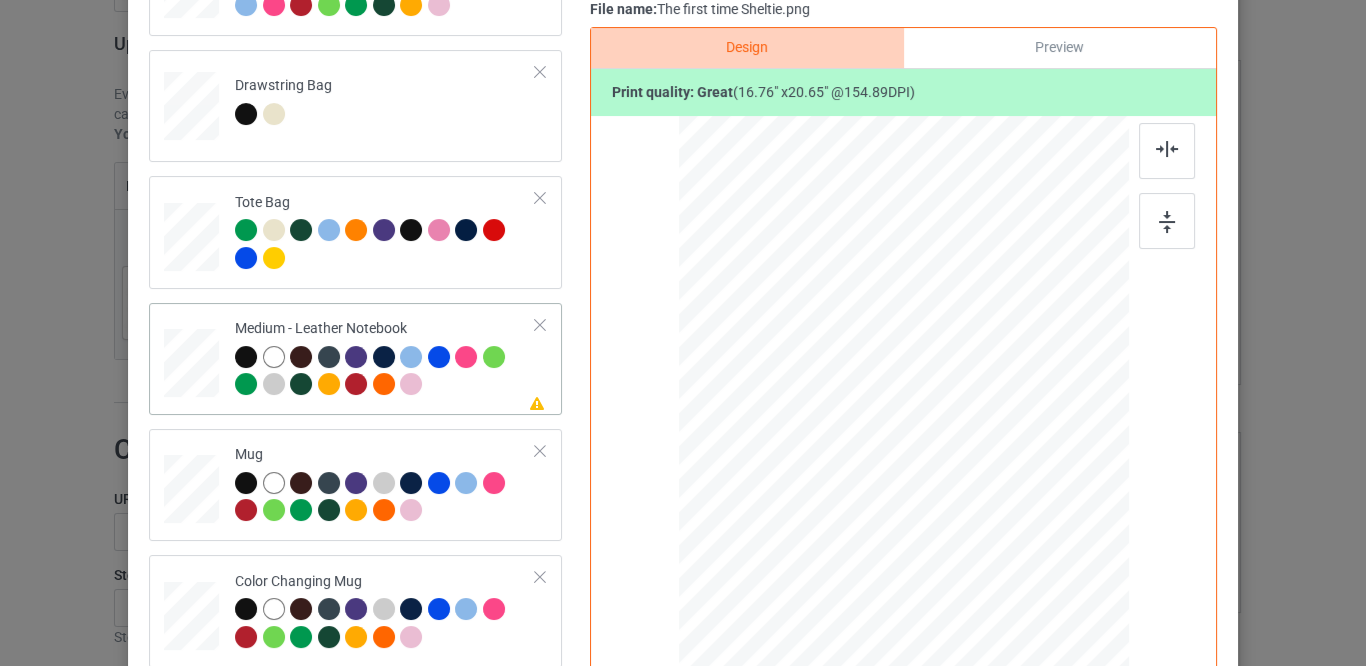 click at bounding box center (385, 373) 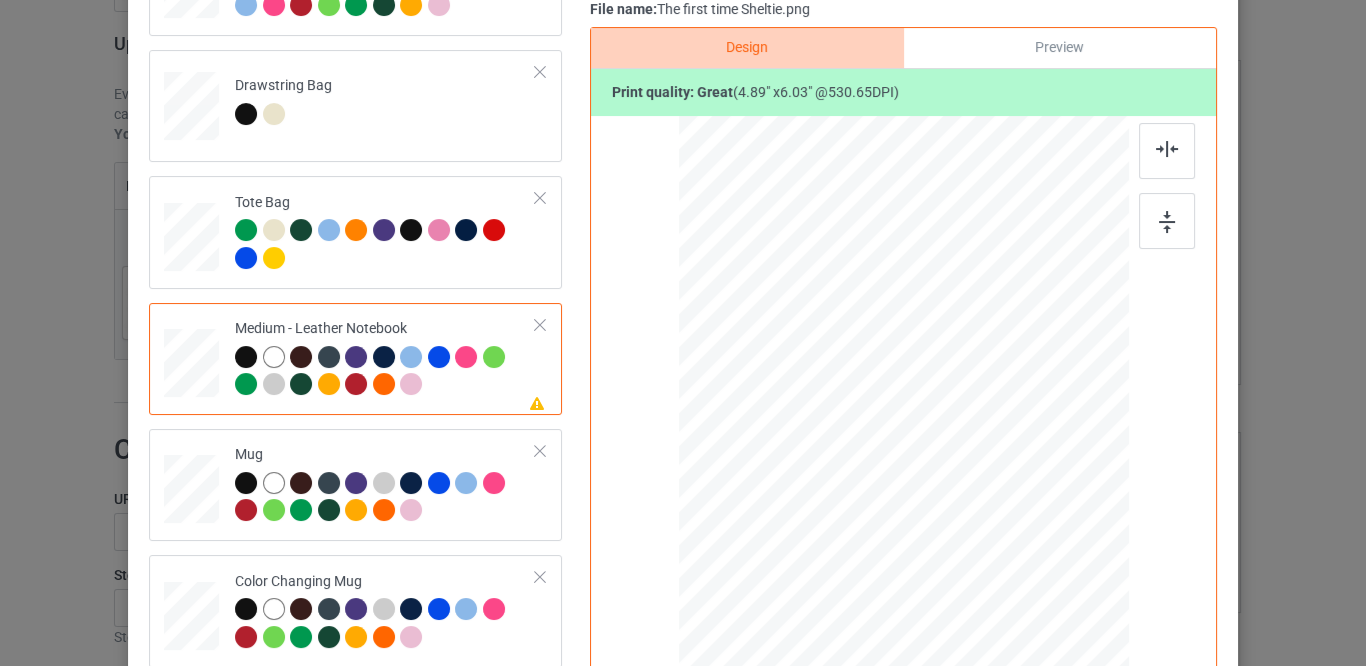 scroll, scrollTop: 486, scrollLeft: 0, axis: vertical 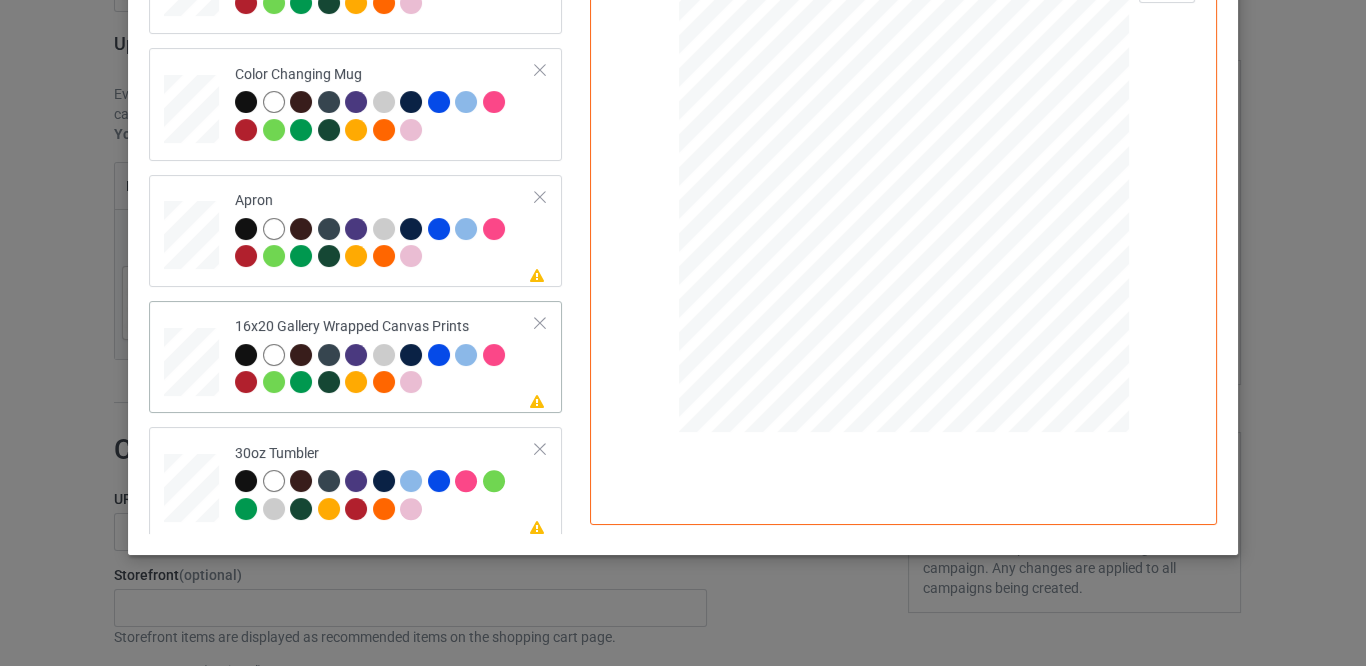 click on "Please review artwork placement 16x20 Gallery Wrapped Canvas Prints" at bounding box center [385, 357] 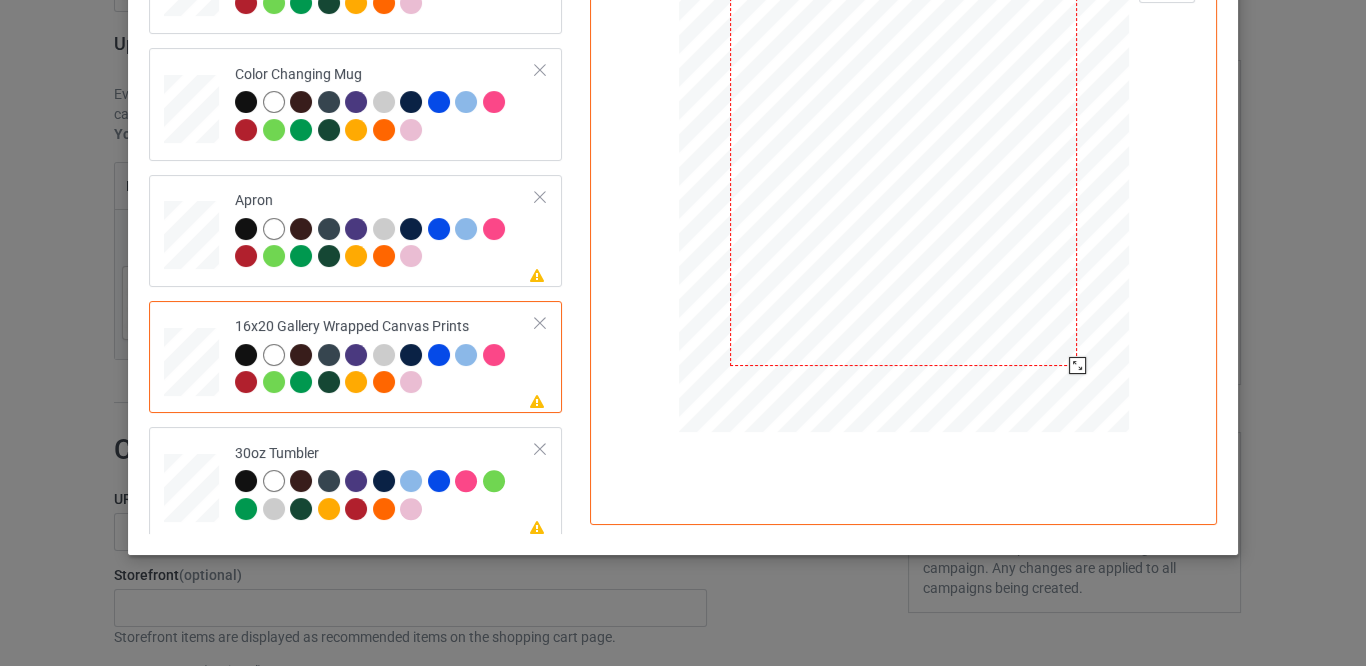 scroll, scrollTop: 406, scrollLeft: 0, axis: vertical 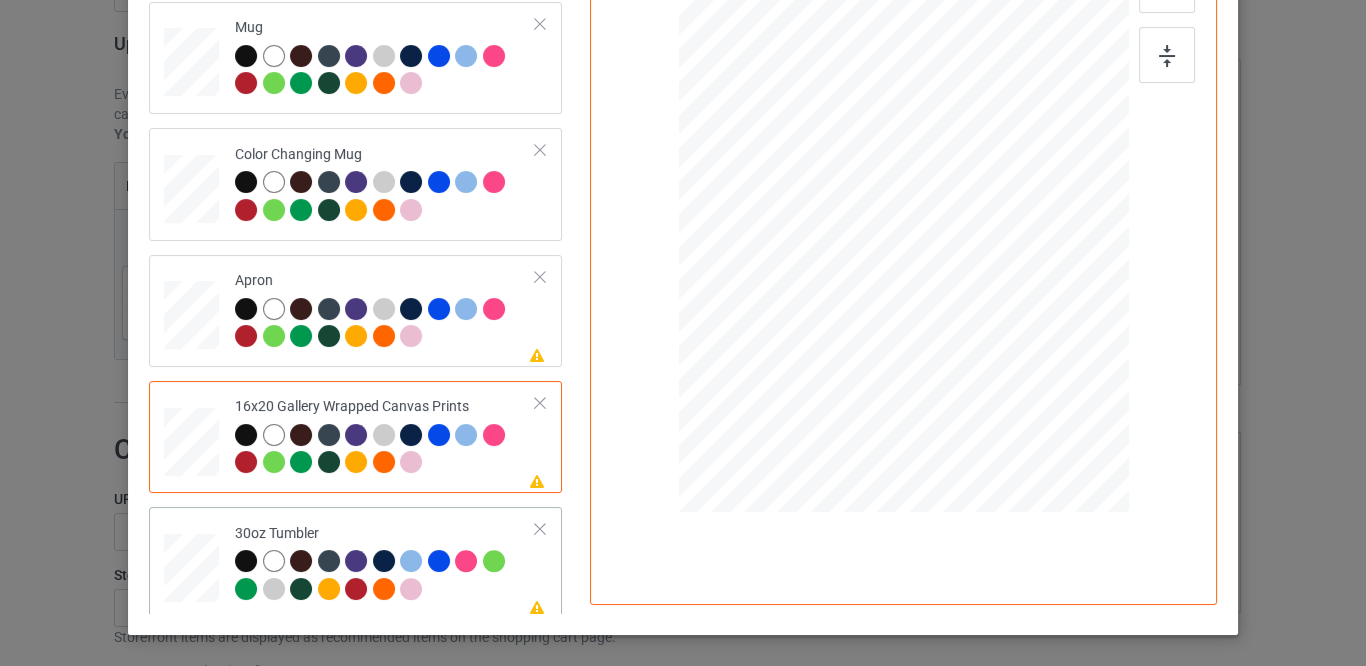 click at bounding box center [385, 577] 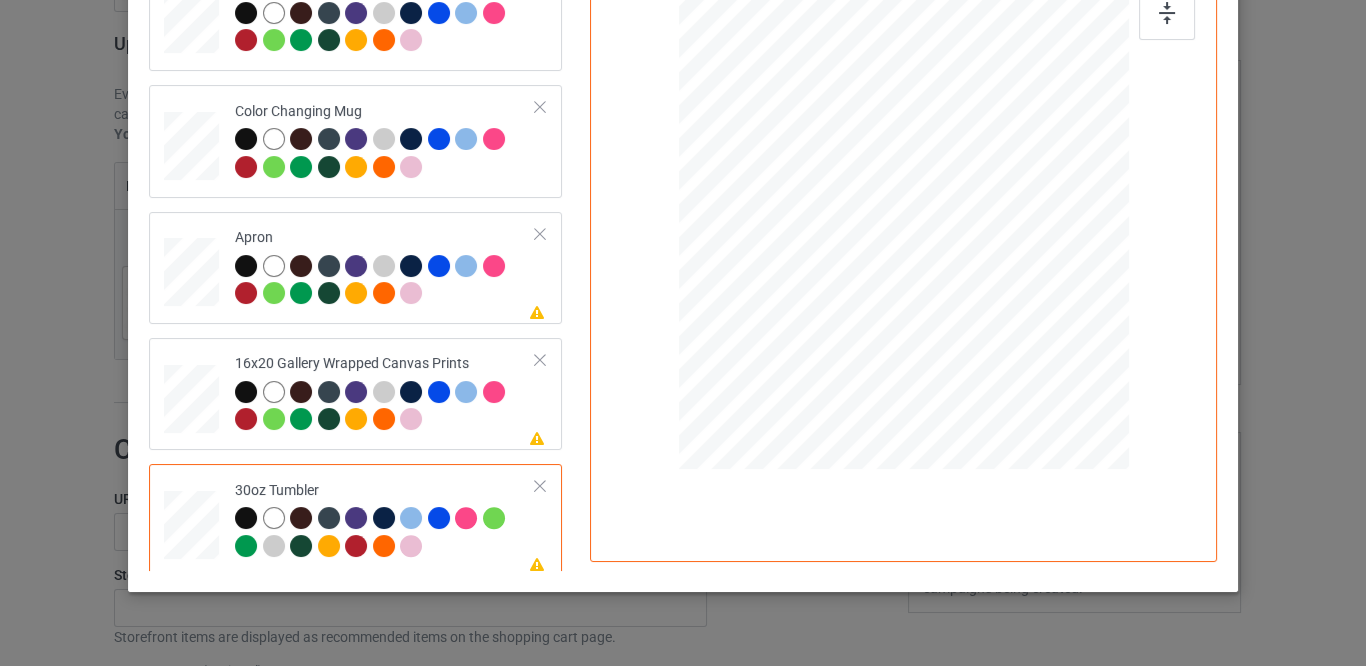 scroll, scrollTop: 486, scrollLeft: 0, axis: vertical 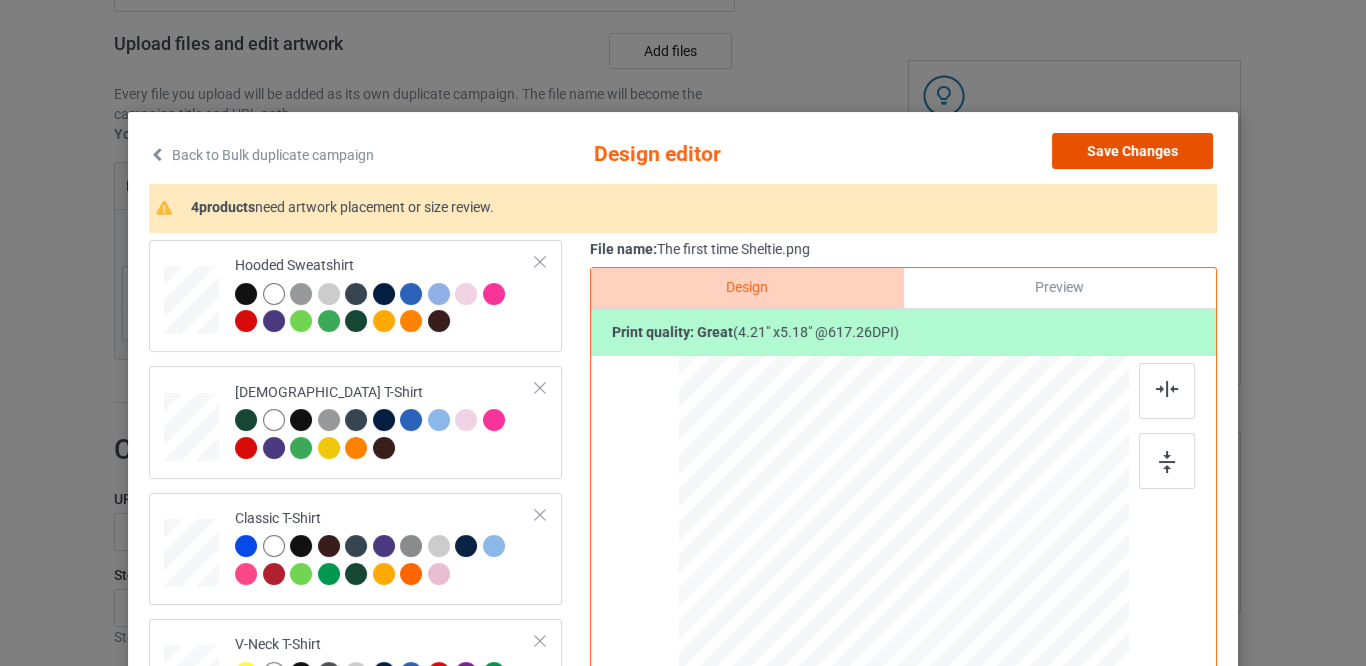 click on "Save Changes" at bounding box center [1132, 151] 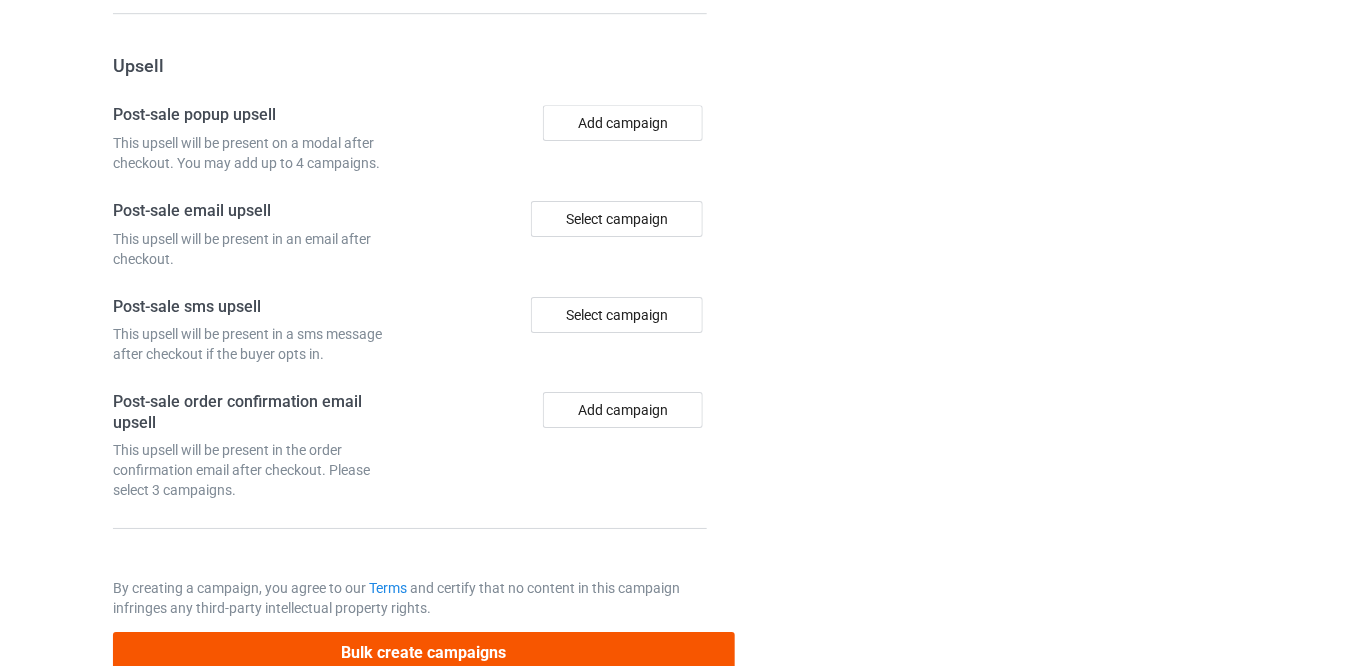 scroll, scrollTop: 1905, scrollLeft: 0, axis: vertical 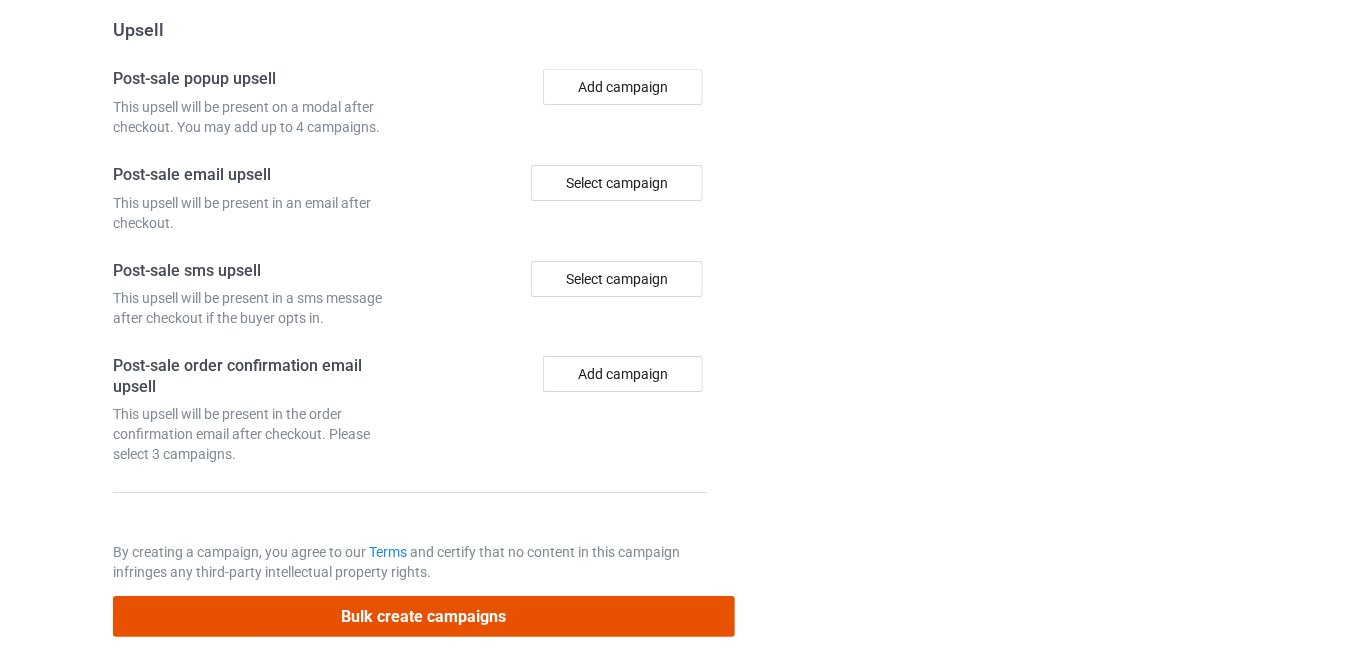 click on "Bulk create campaigns" at bounding box center (424, 616) 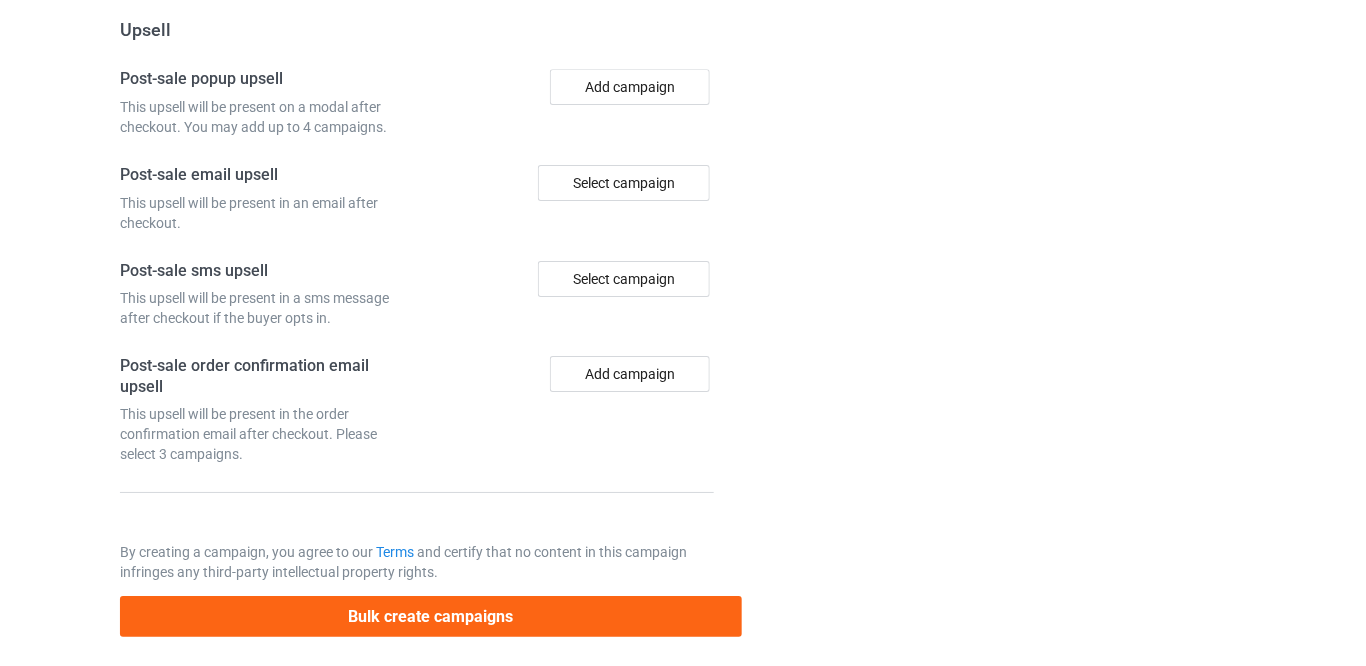 scroll, scrollTop: 0, scrollLeft: 0, axis: both 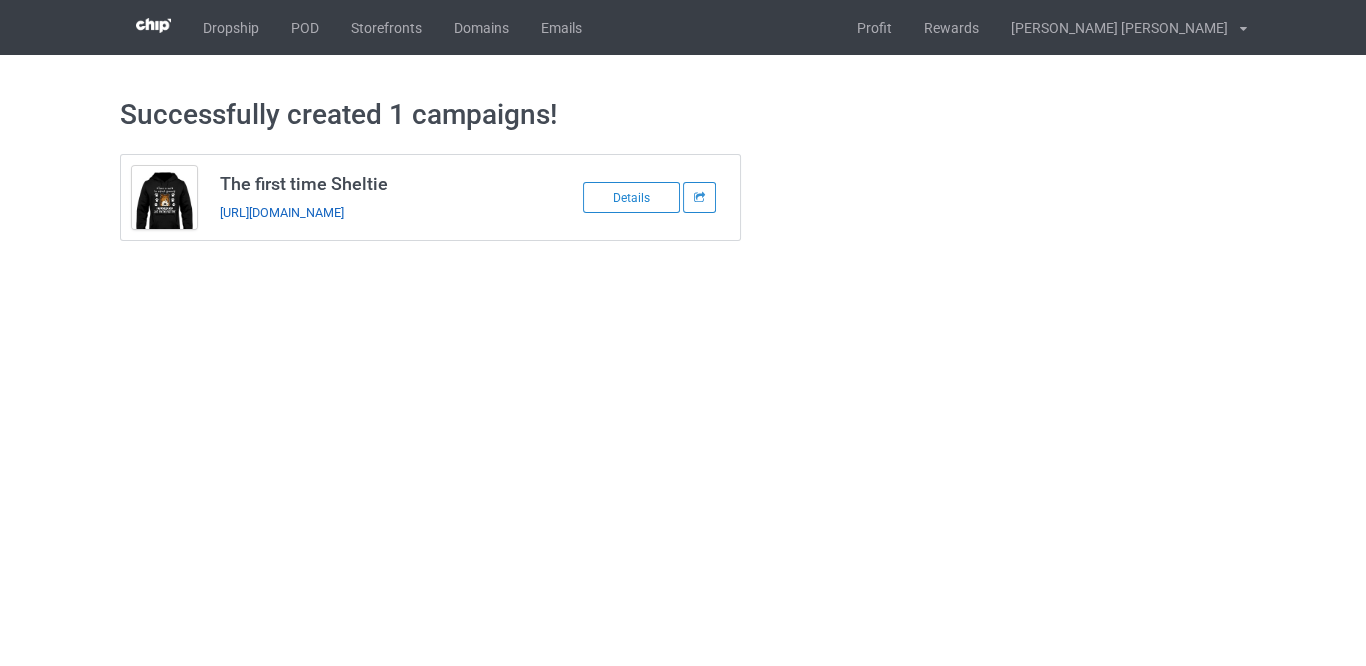 click on "https://www.teechip.com/the-first-time-sheltie" at bounding box center [281, 212] 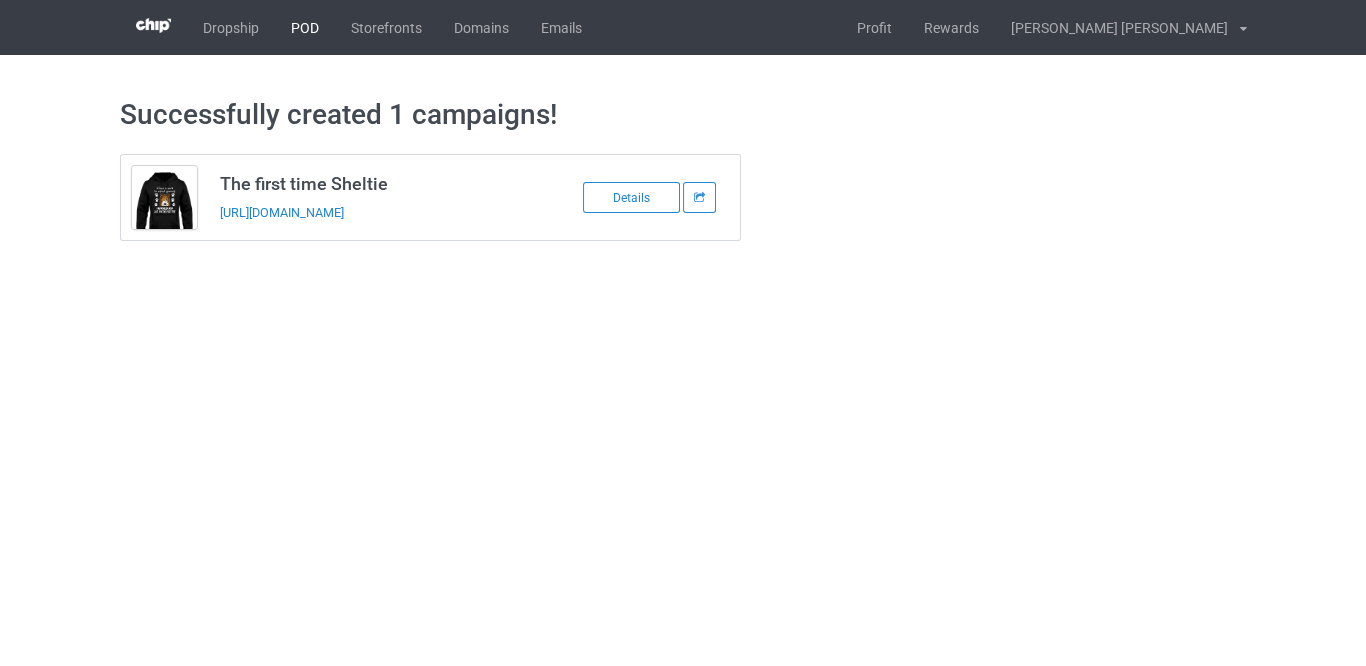 click on "POD" at bounding box center (305, 27) 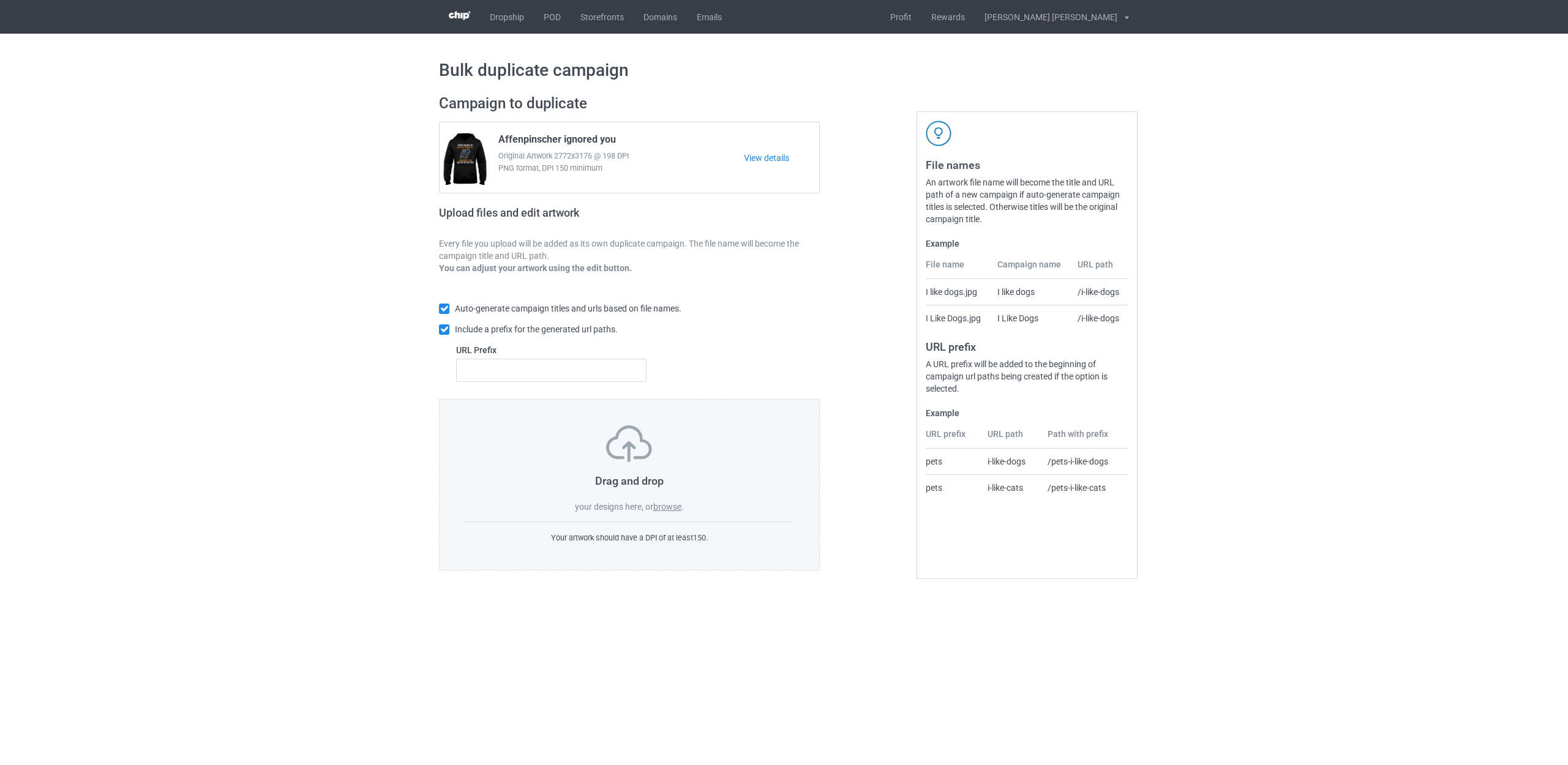 scroll, scrollTop: 0, scrollLeft: 0, axis: both 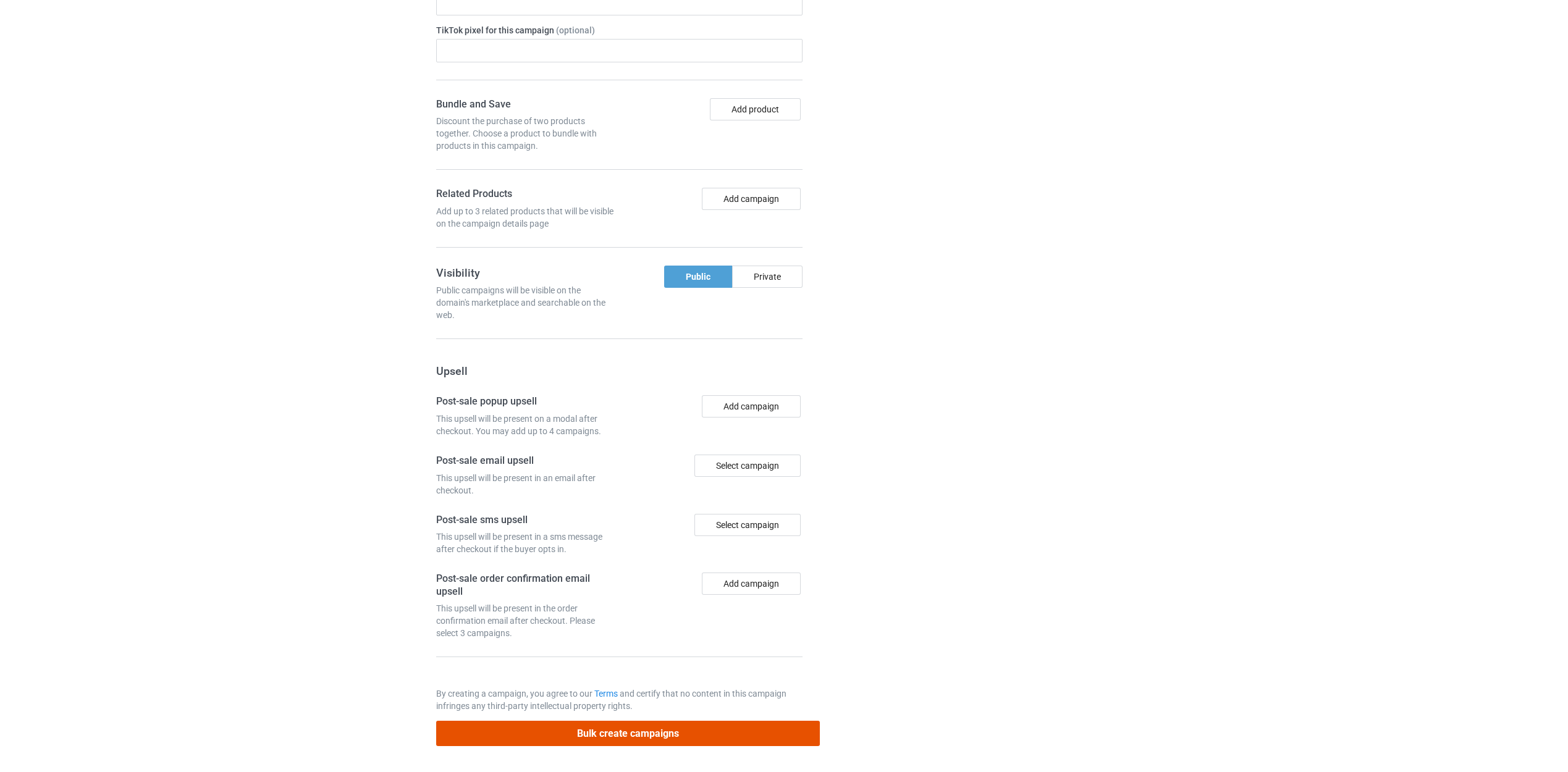 click on "Bulk create campaigns" at bounding box center (628, 733) 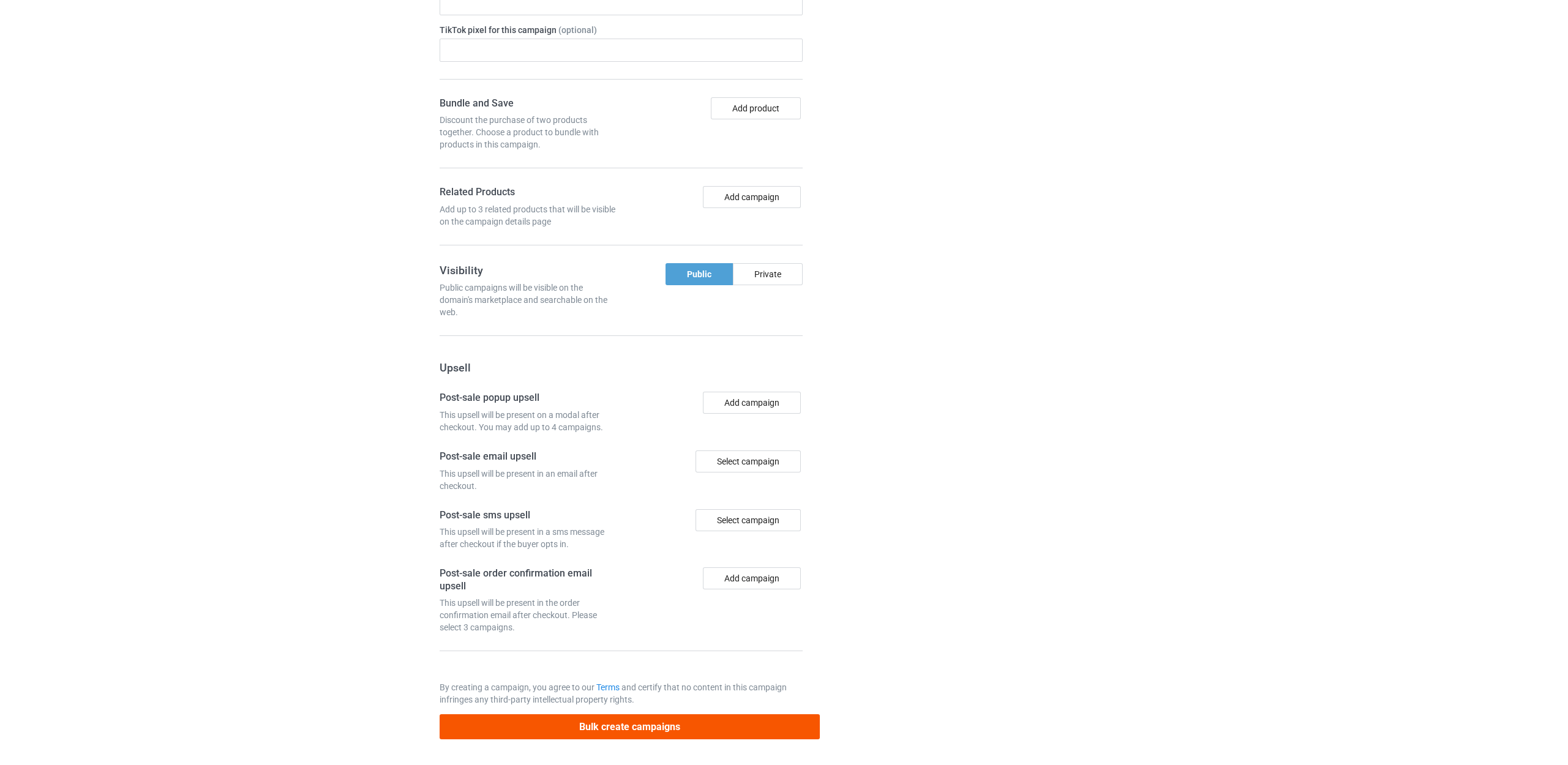 scroll, scrollTop: 0, scrollLeft: 0, axis: both 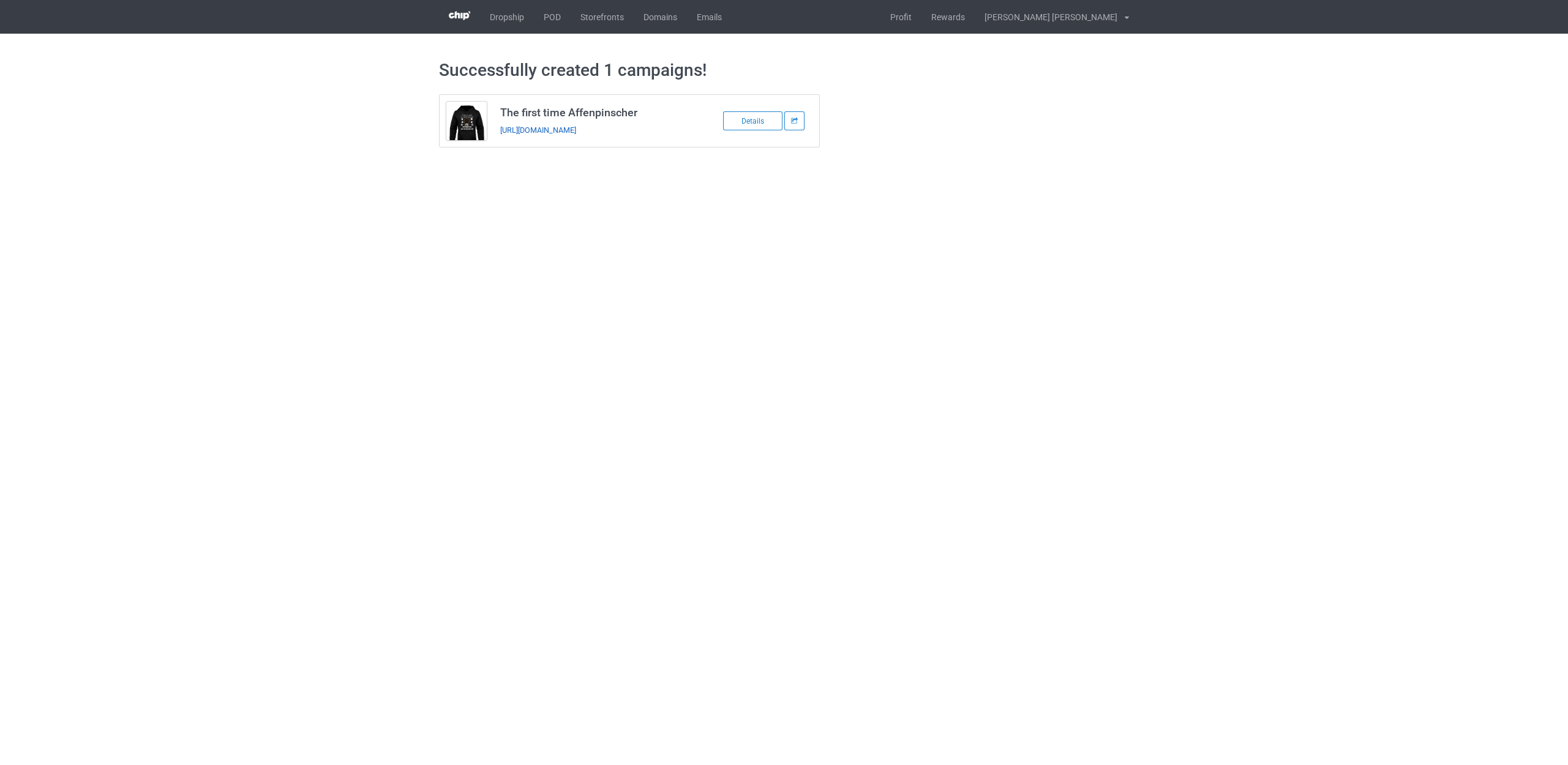 click on "[URL][DOMAIN_NAME]" at bounding box center (538, 130) 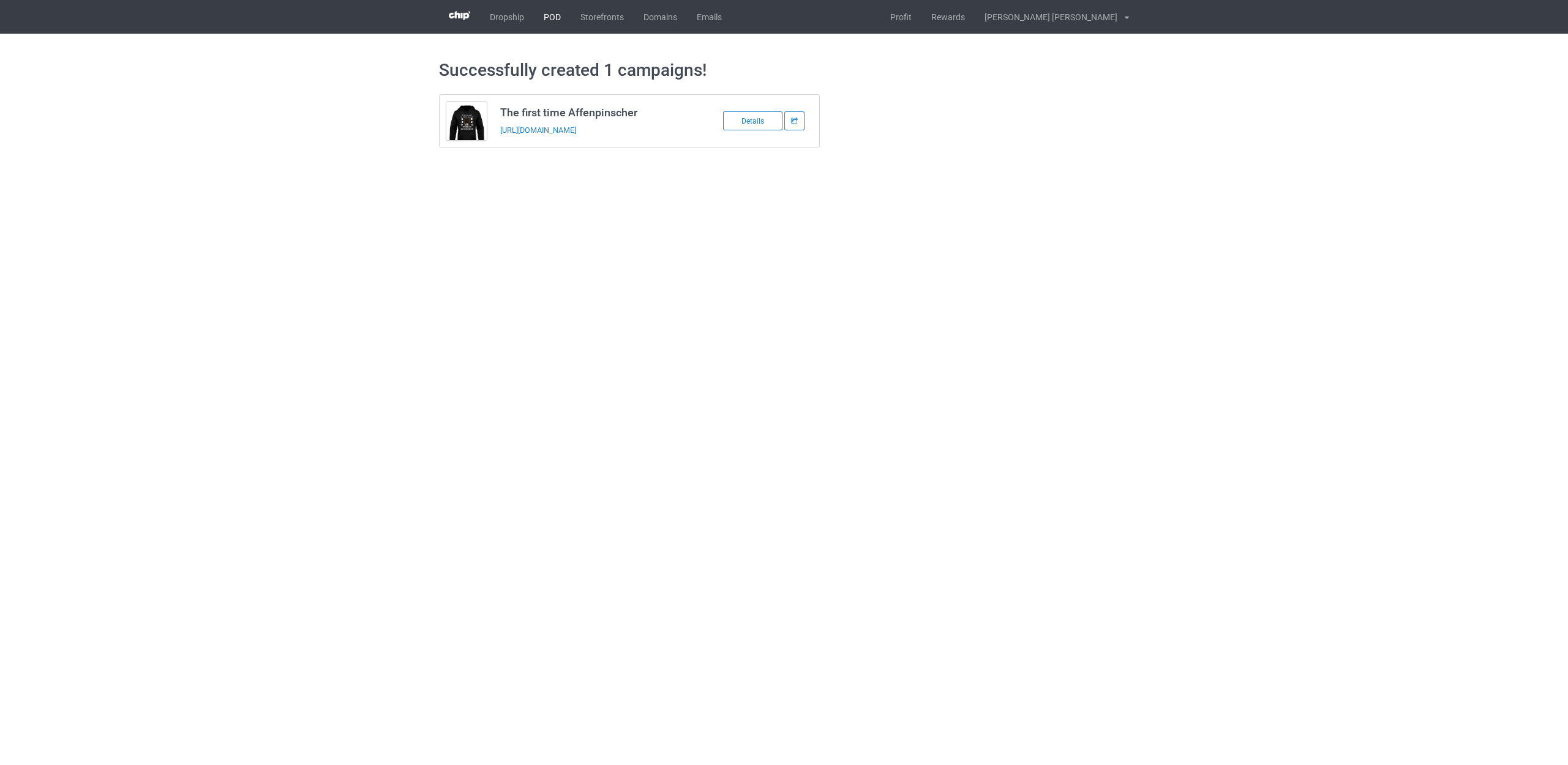 click on "POD" at bounding box center (552, 17) 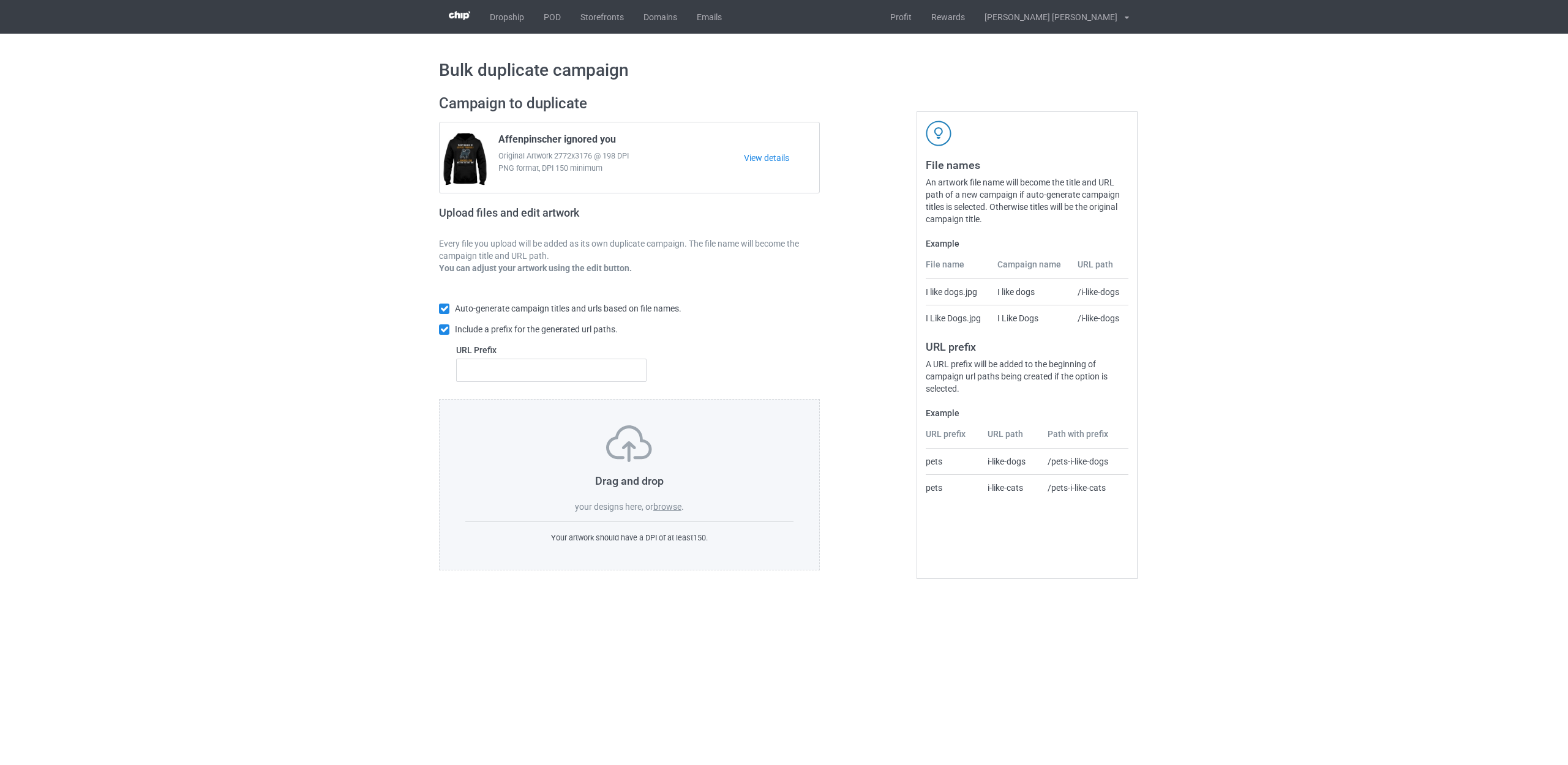 scroll, scrollTop: 0, scrollLeft: 0, axis: both 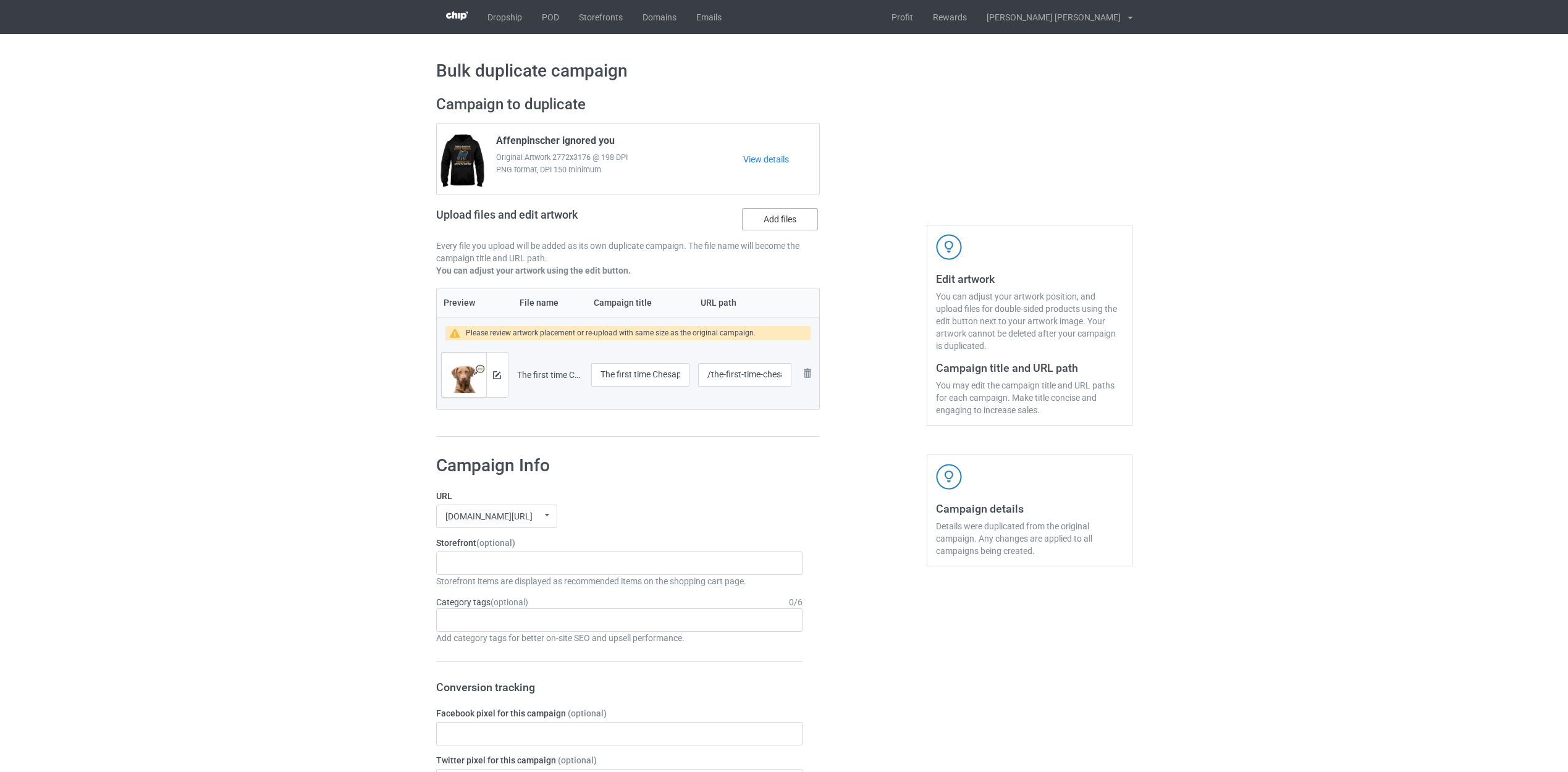 click on "Add files" at bounding box center (780, 219) 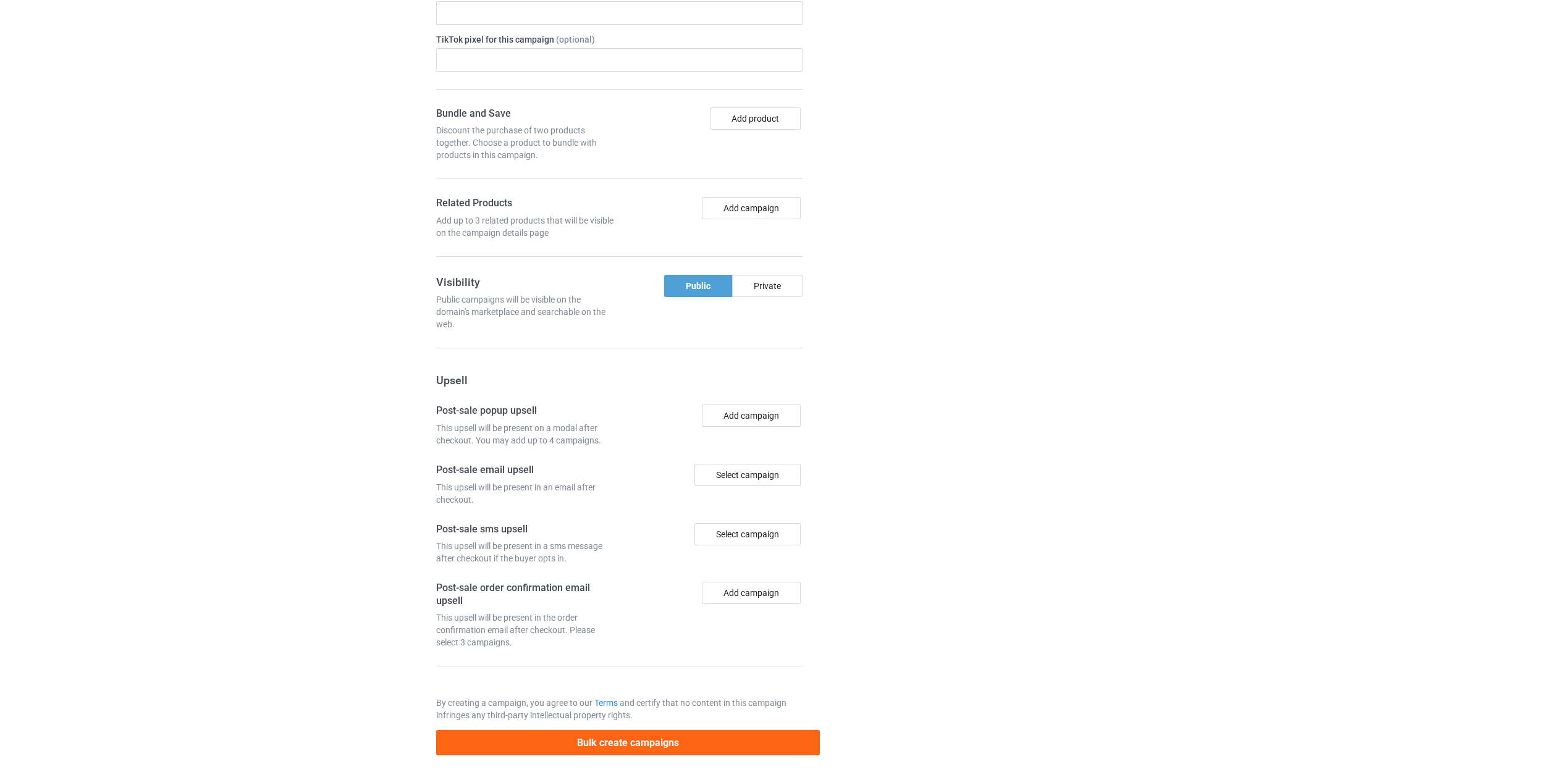 scroll, scrollTop: 917, scrollLeft: 0, axis: vertical 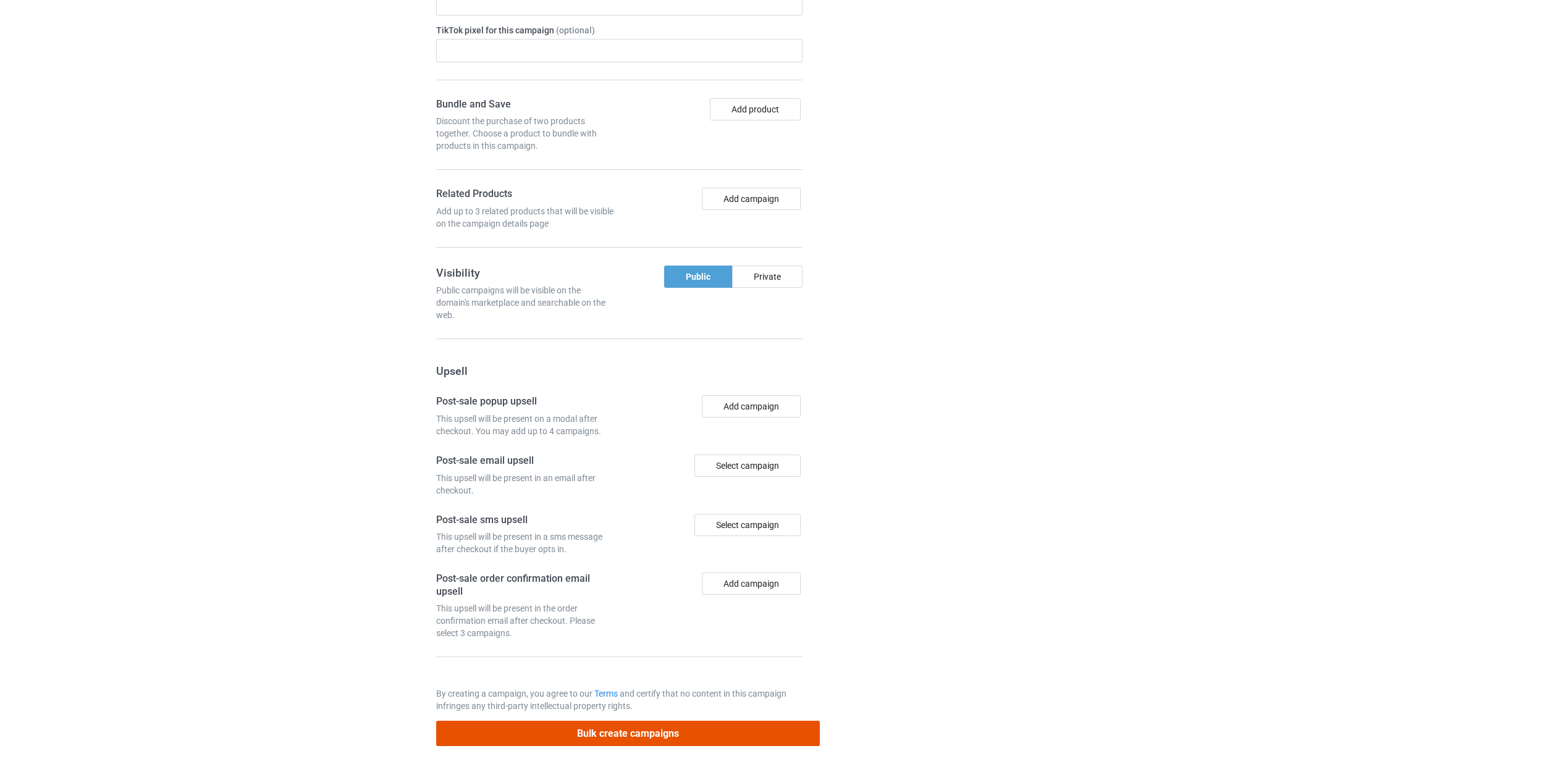 click on "Bulk create campaigns" at bounding box center [628, 733] 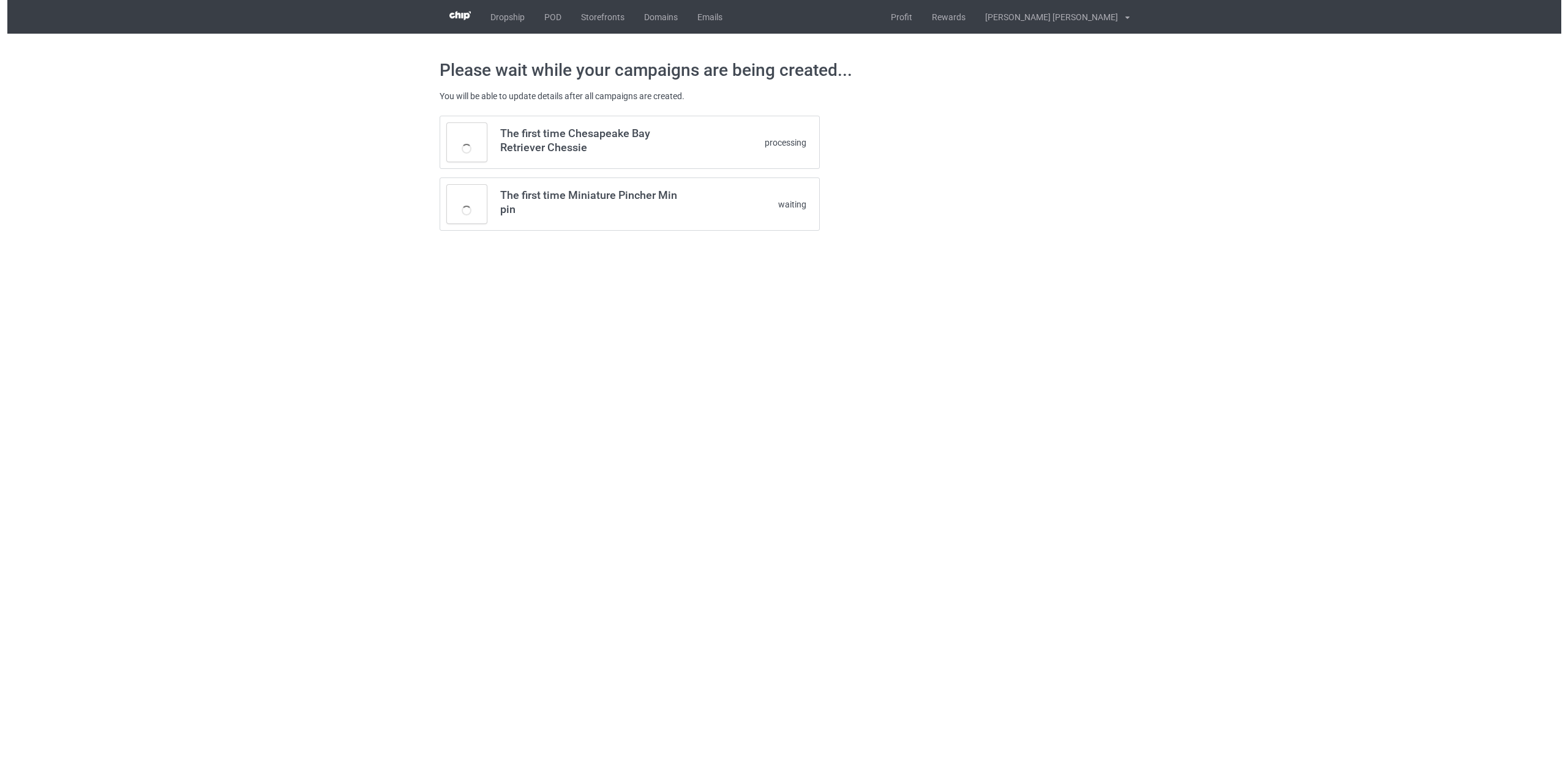 scroll, scrollTop: 0, scrollLeft: 0, axis: both 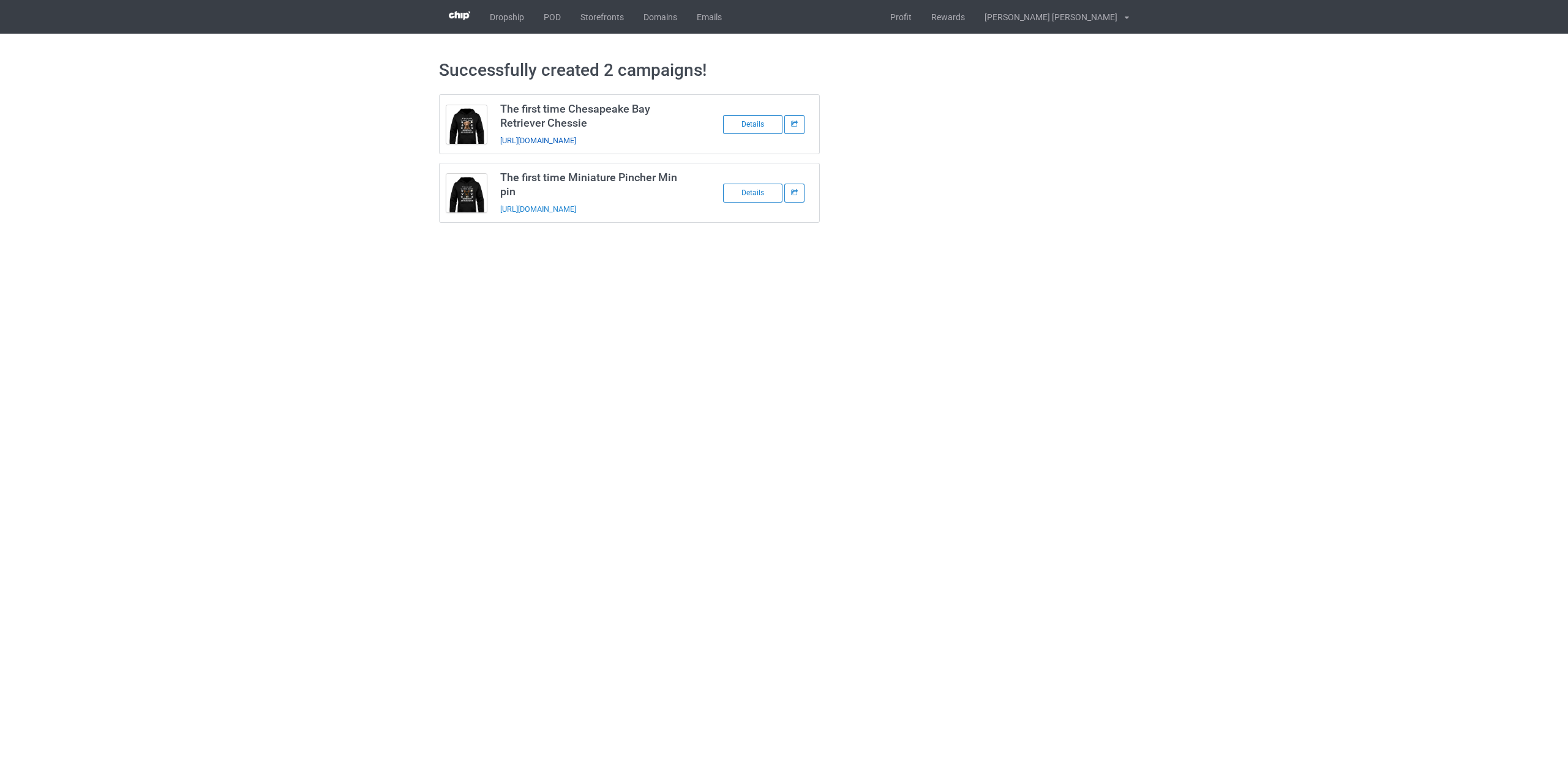 click on "https://www.teechip.com/the-first-time-chesapeake-bay-retriever-chessie" at bounding box center (538, 140) 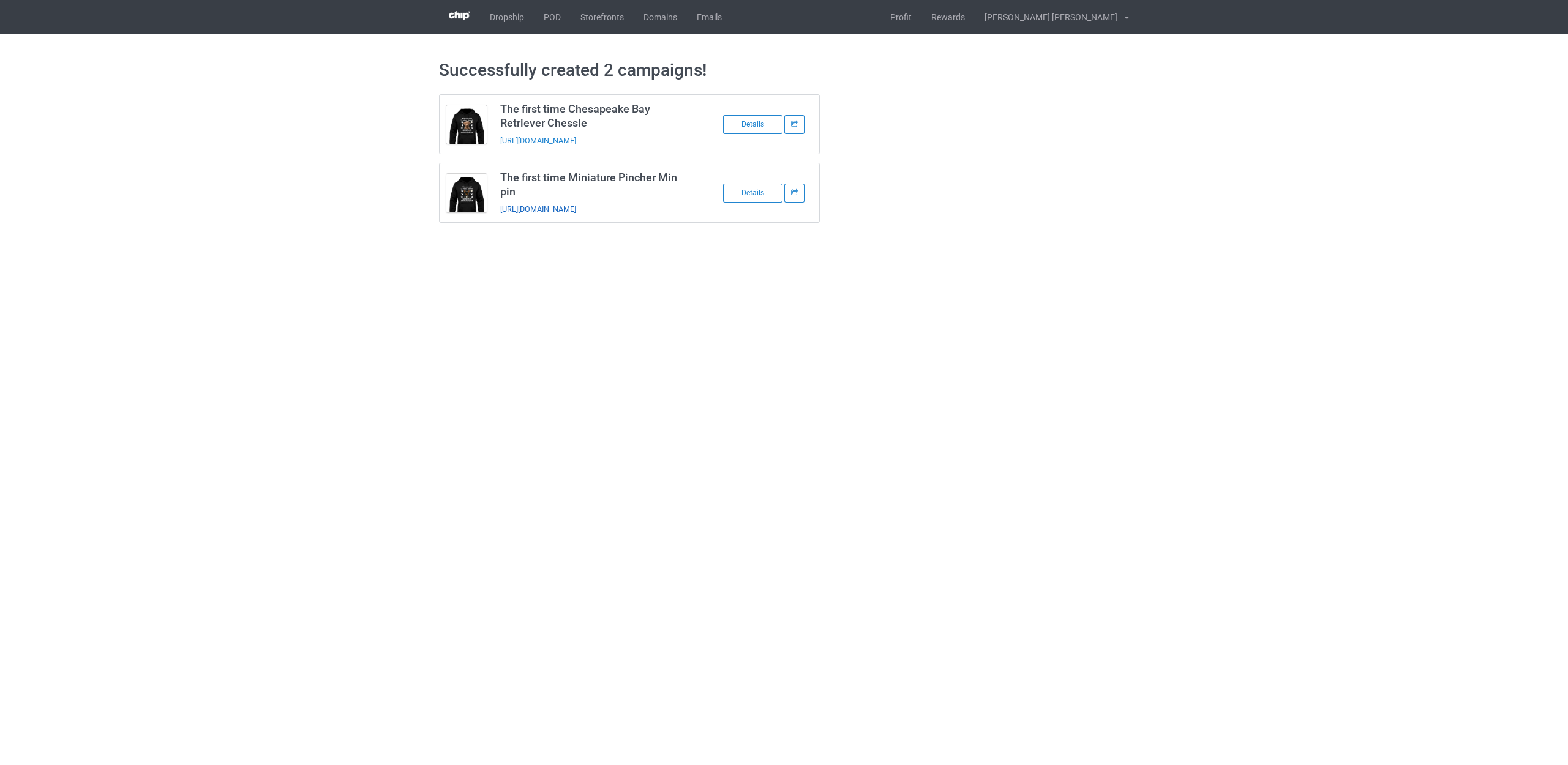 click on "https://www.teechip.com/the-first-time-miniature-pincher-min-pin" at bounding box center (538, 209) 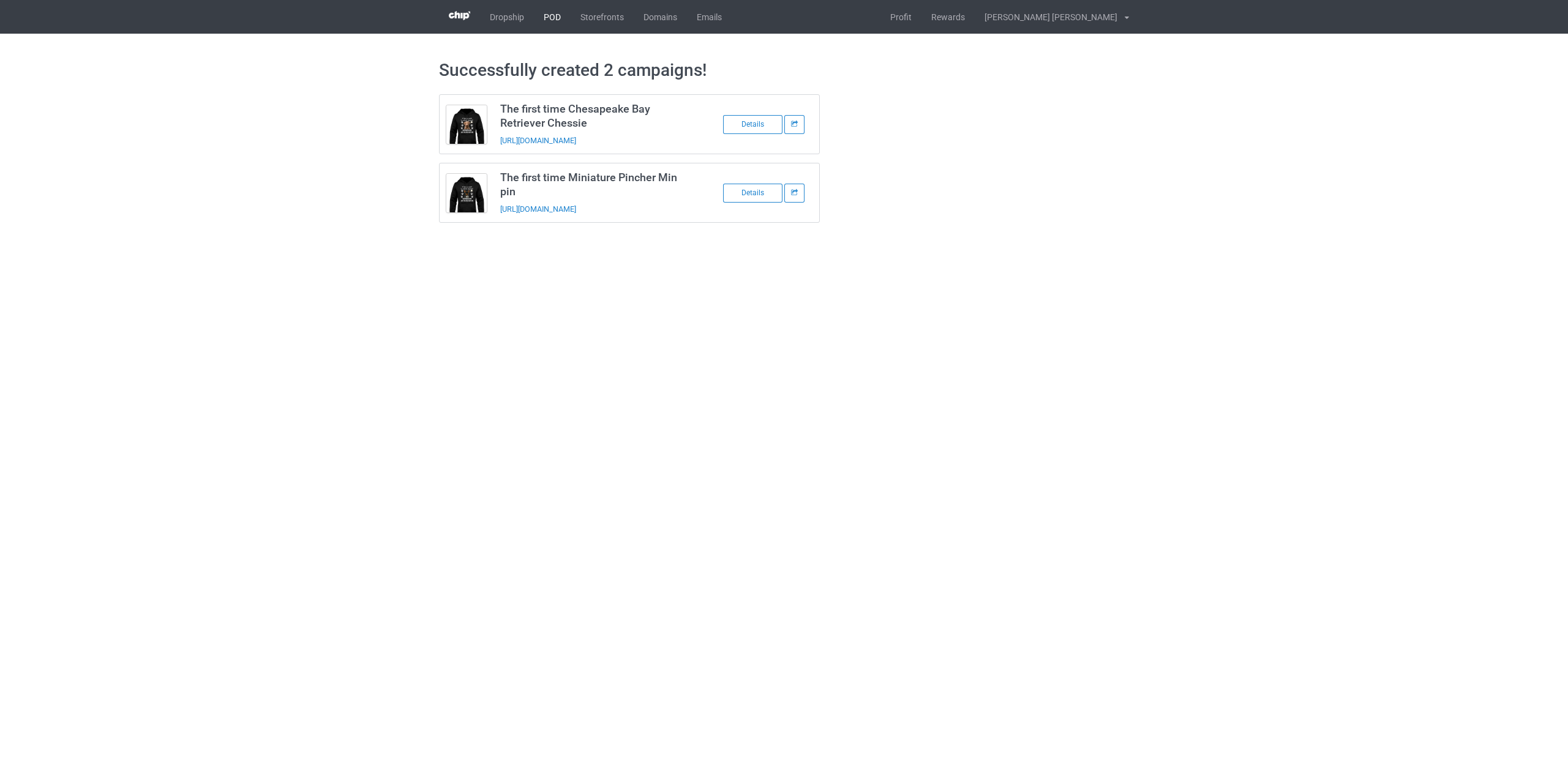 click on "POD" at bounding box center [552, 17] 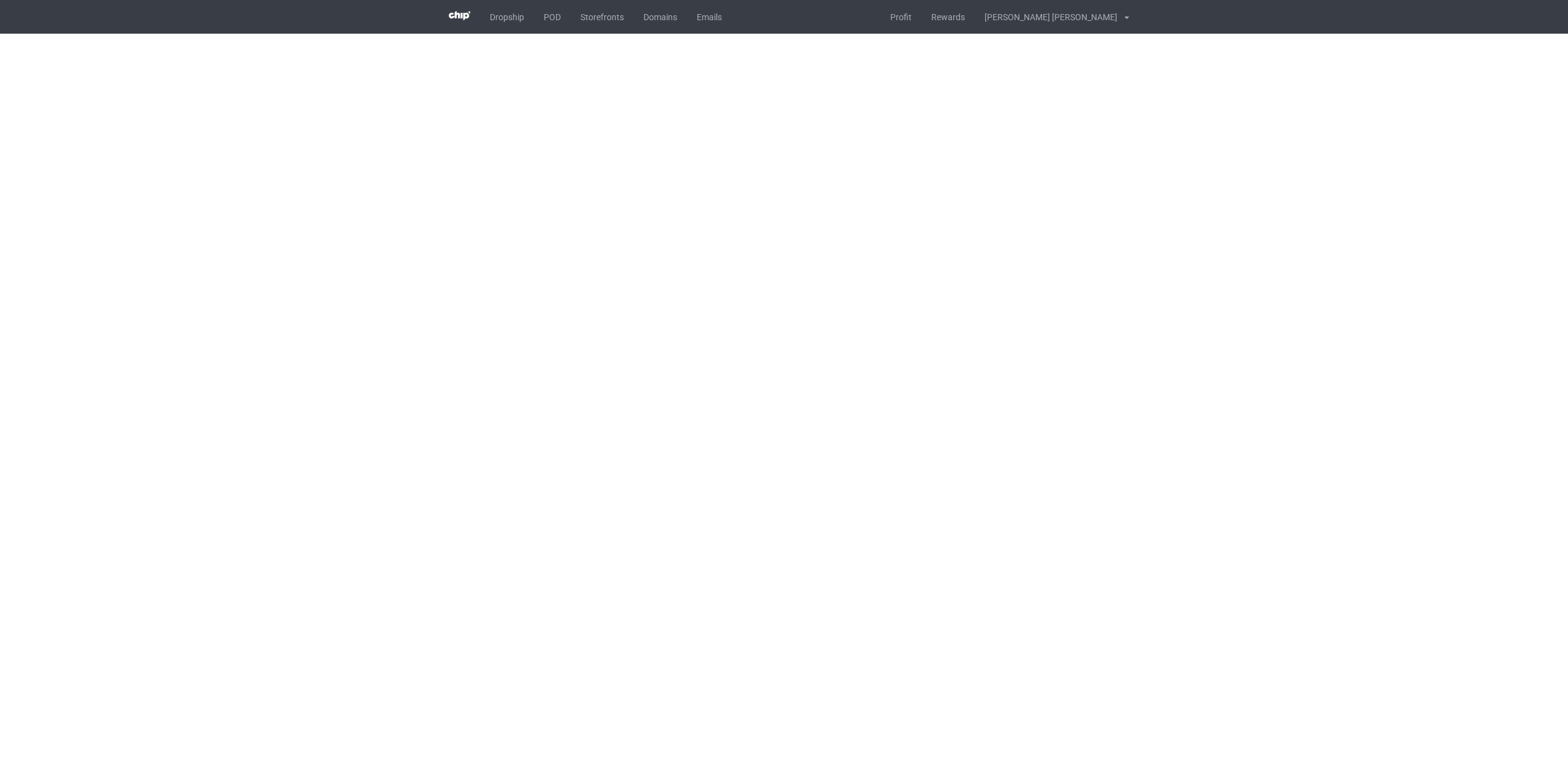 scroll, scrollTop: 0, scrollLeft: 0, axis: both 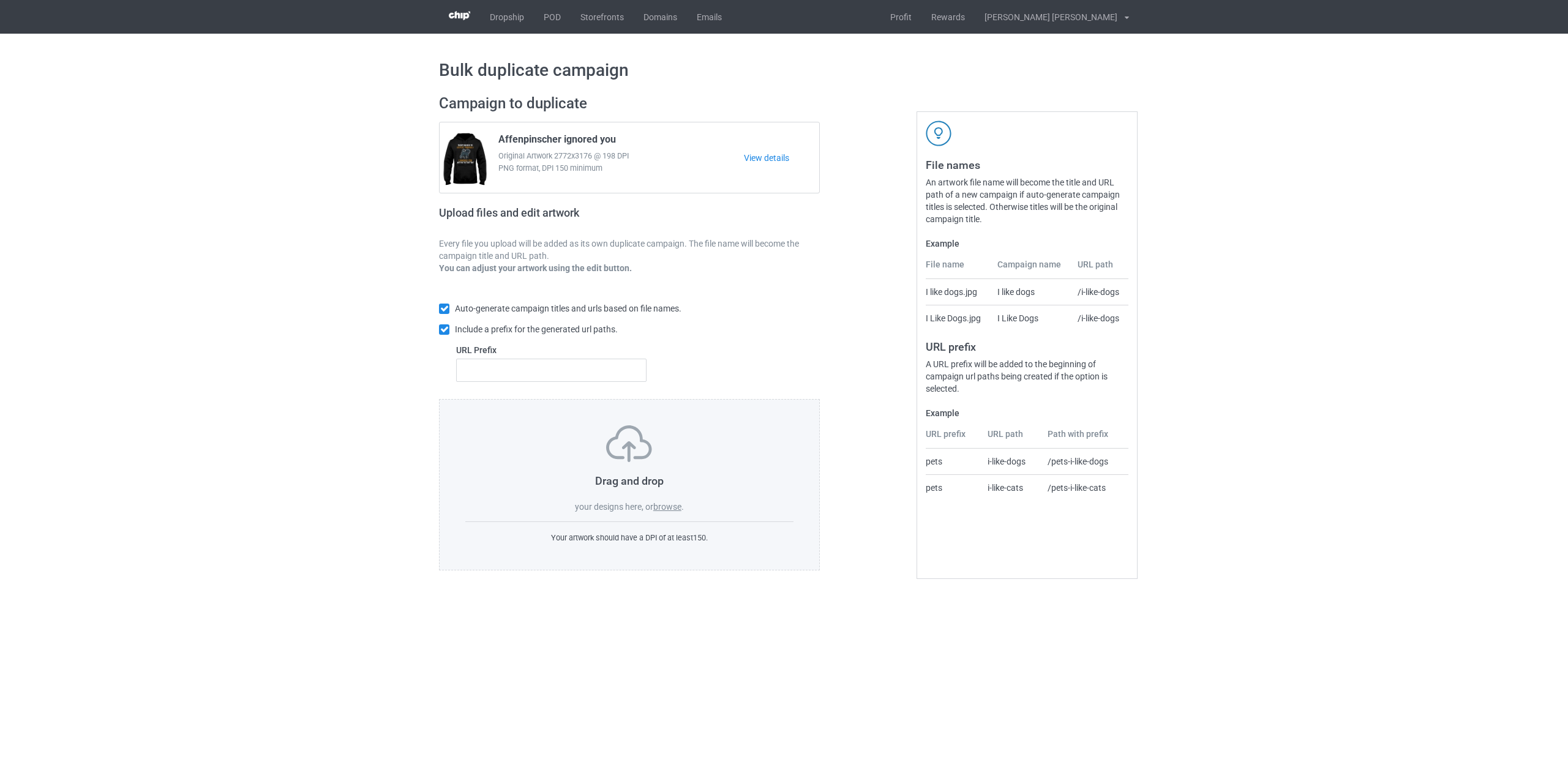 click on "browse" at bounding box center [667, 507] 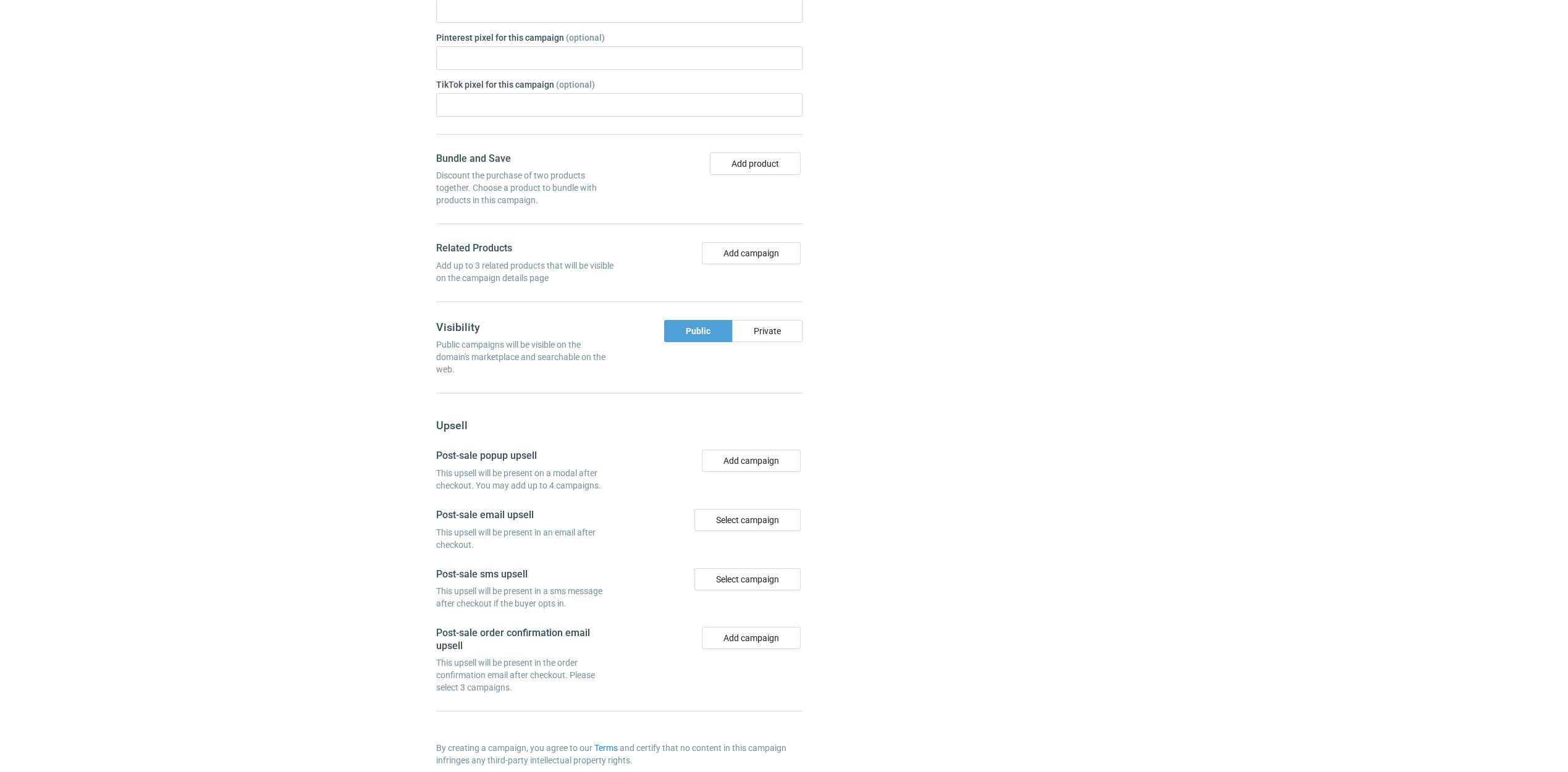 scroll, scrollTop: 824, scrollLeft: 0, axis: vertical 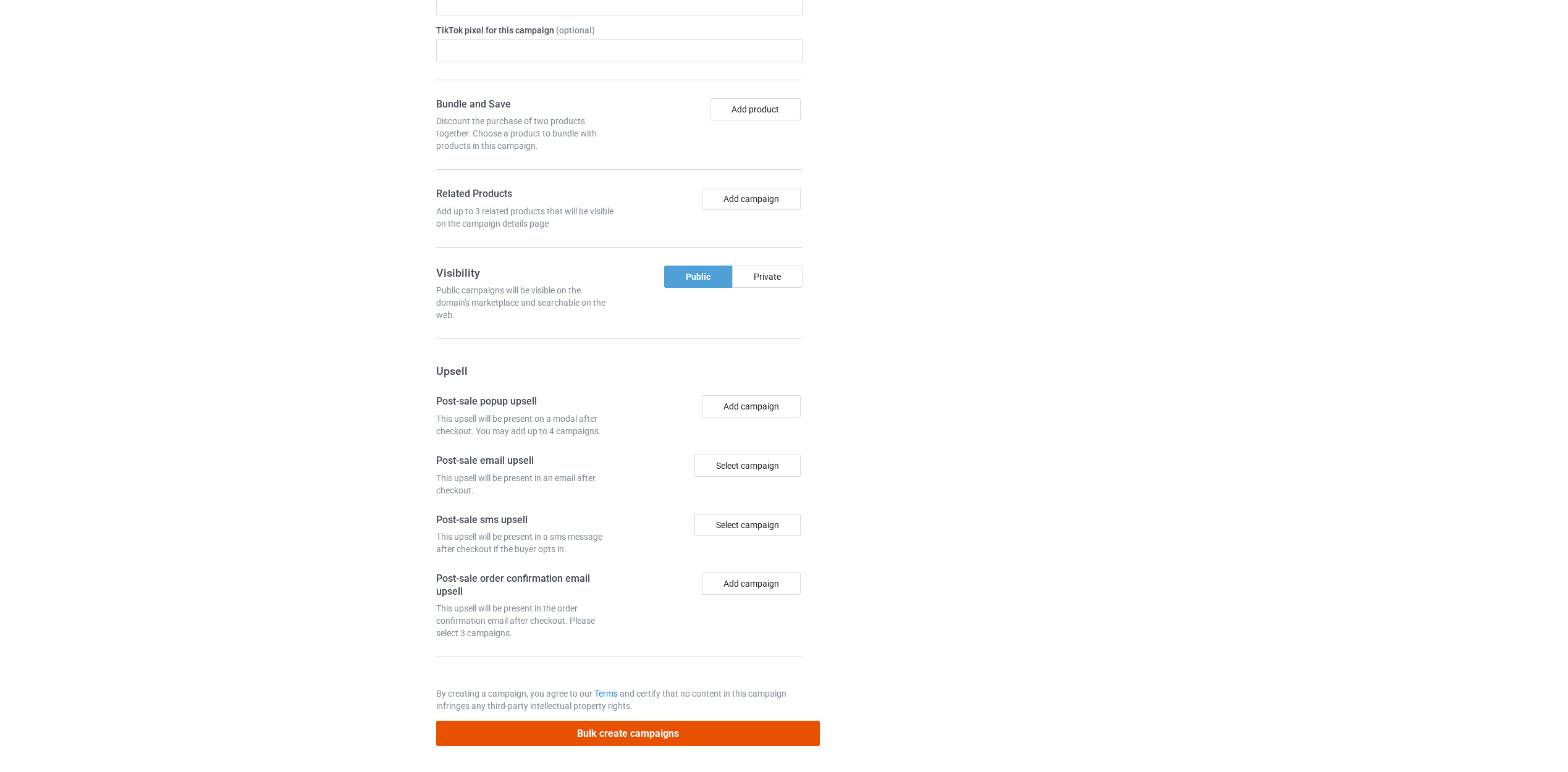 click on "Bulk create campaigns" at bounding box center [628, 733] 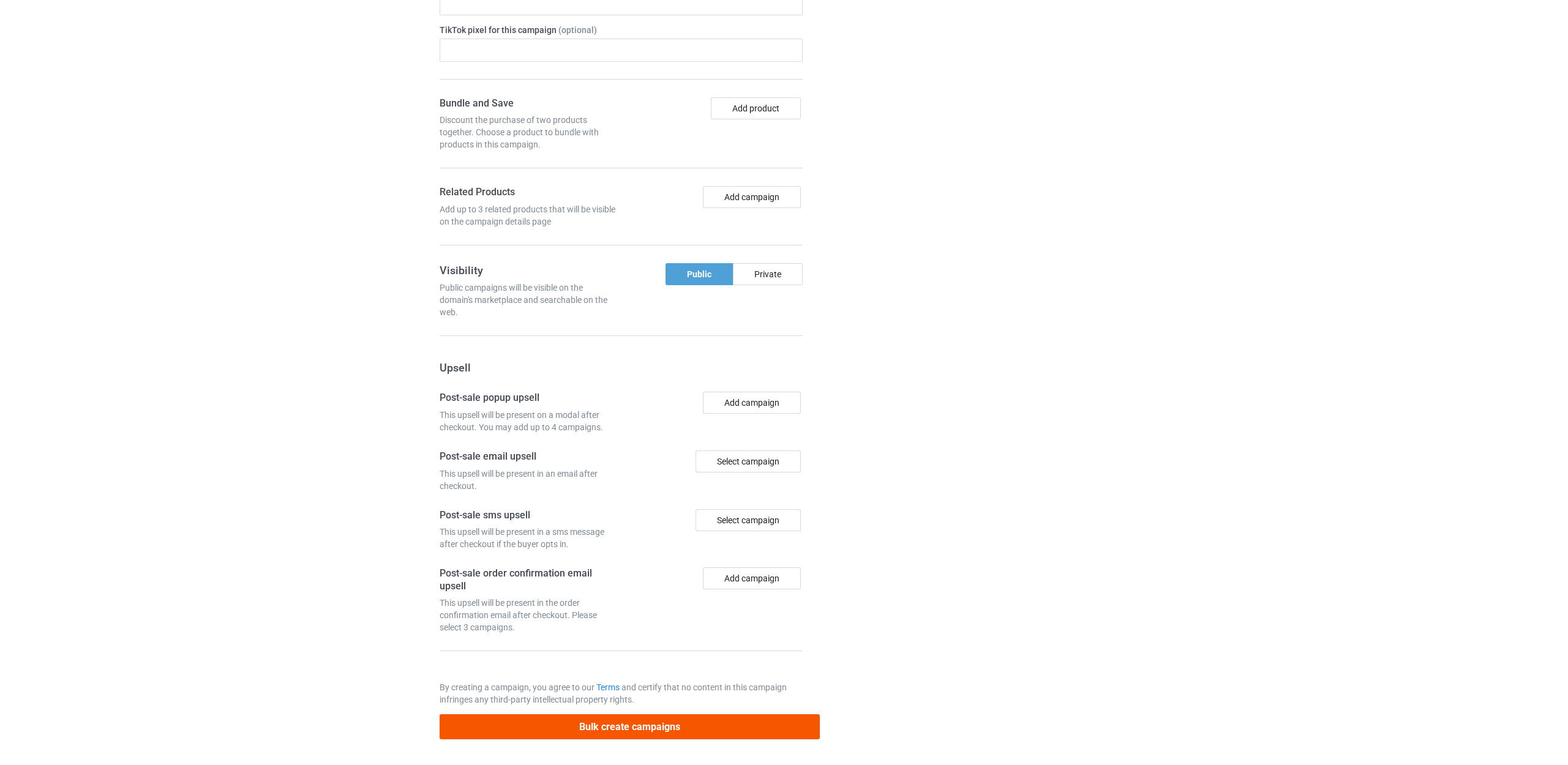 scroll, scrollTop: 0, scrollLeft: 0, axis: both 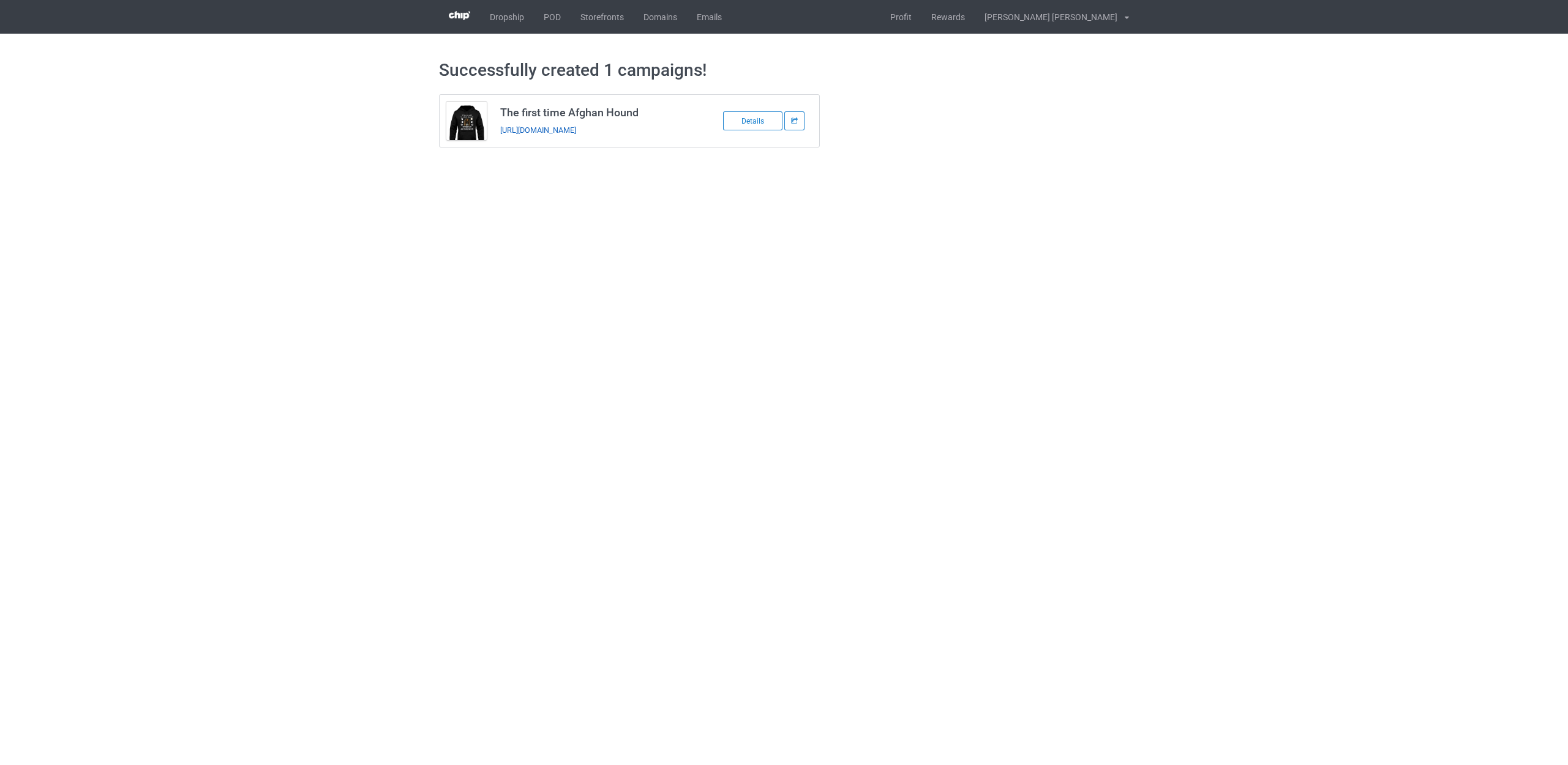 click on "https://www.teechip.com/the-first-time-afghan-hound" at bounding box center (538, 130) 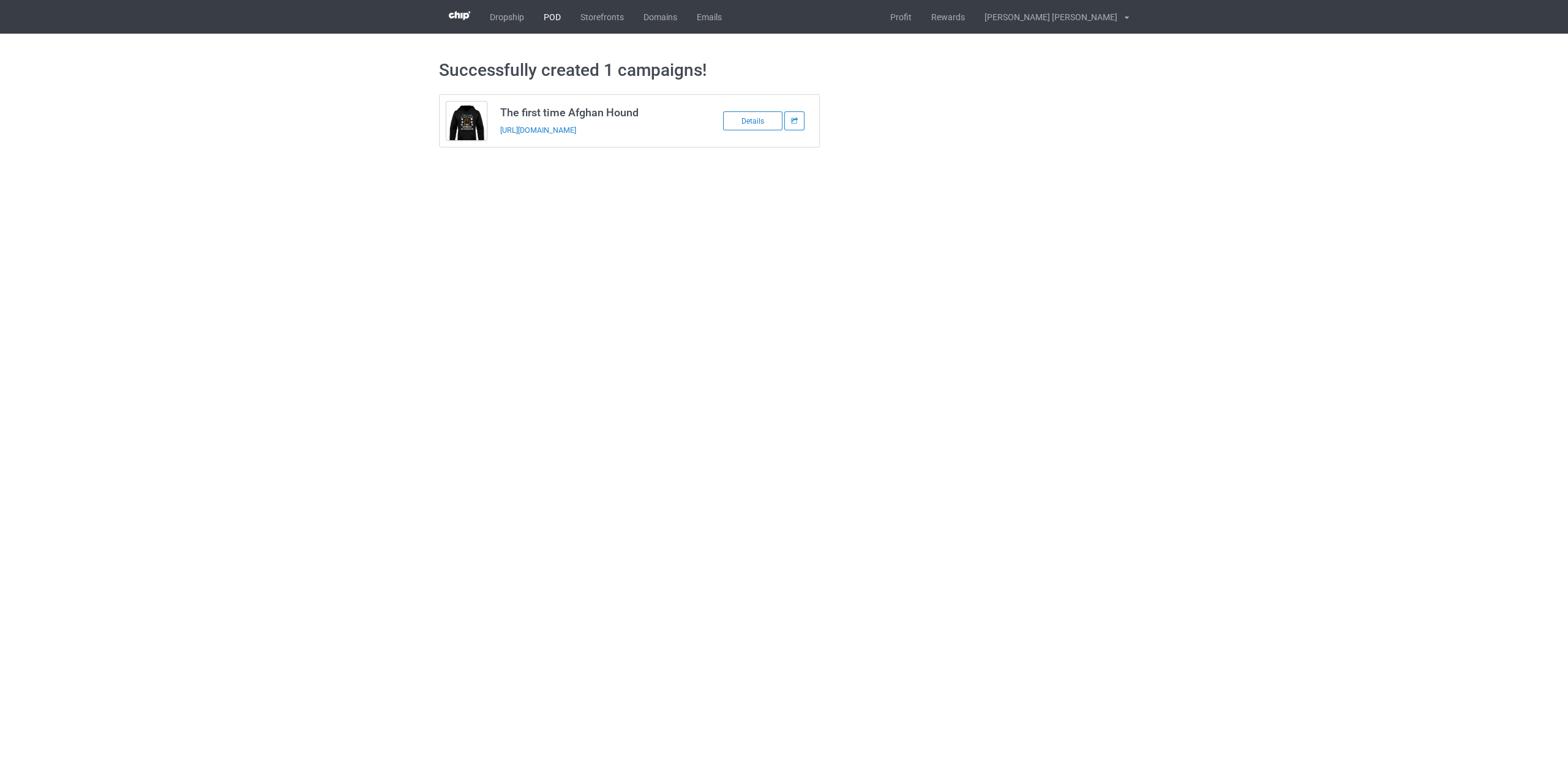 click on "POD" at bounding box center [552, 17] 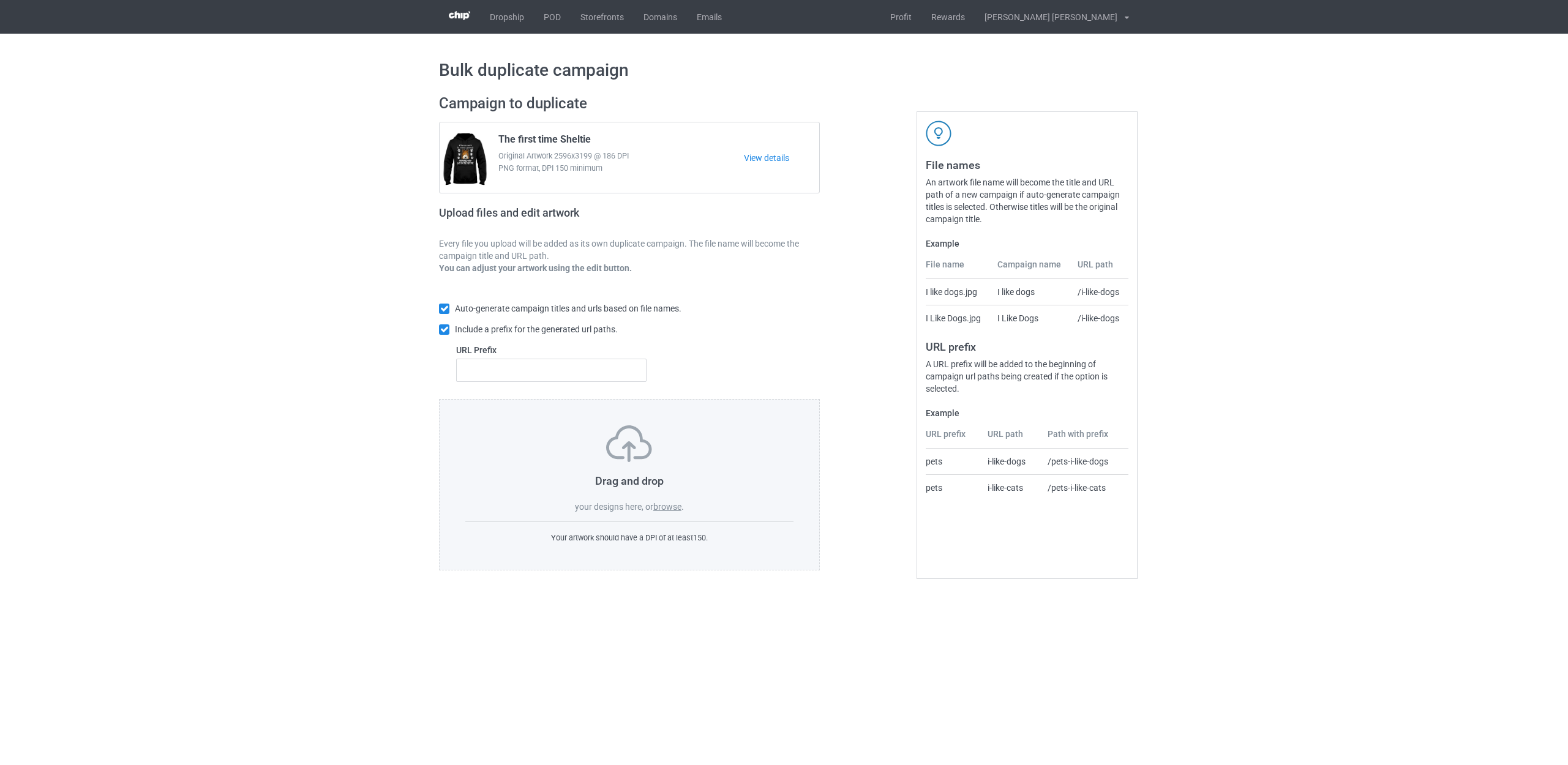 scroll, scrollTop: 0, scrollLeft: 0, axis: both 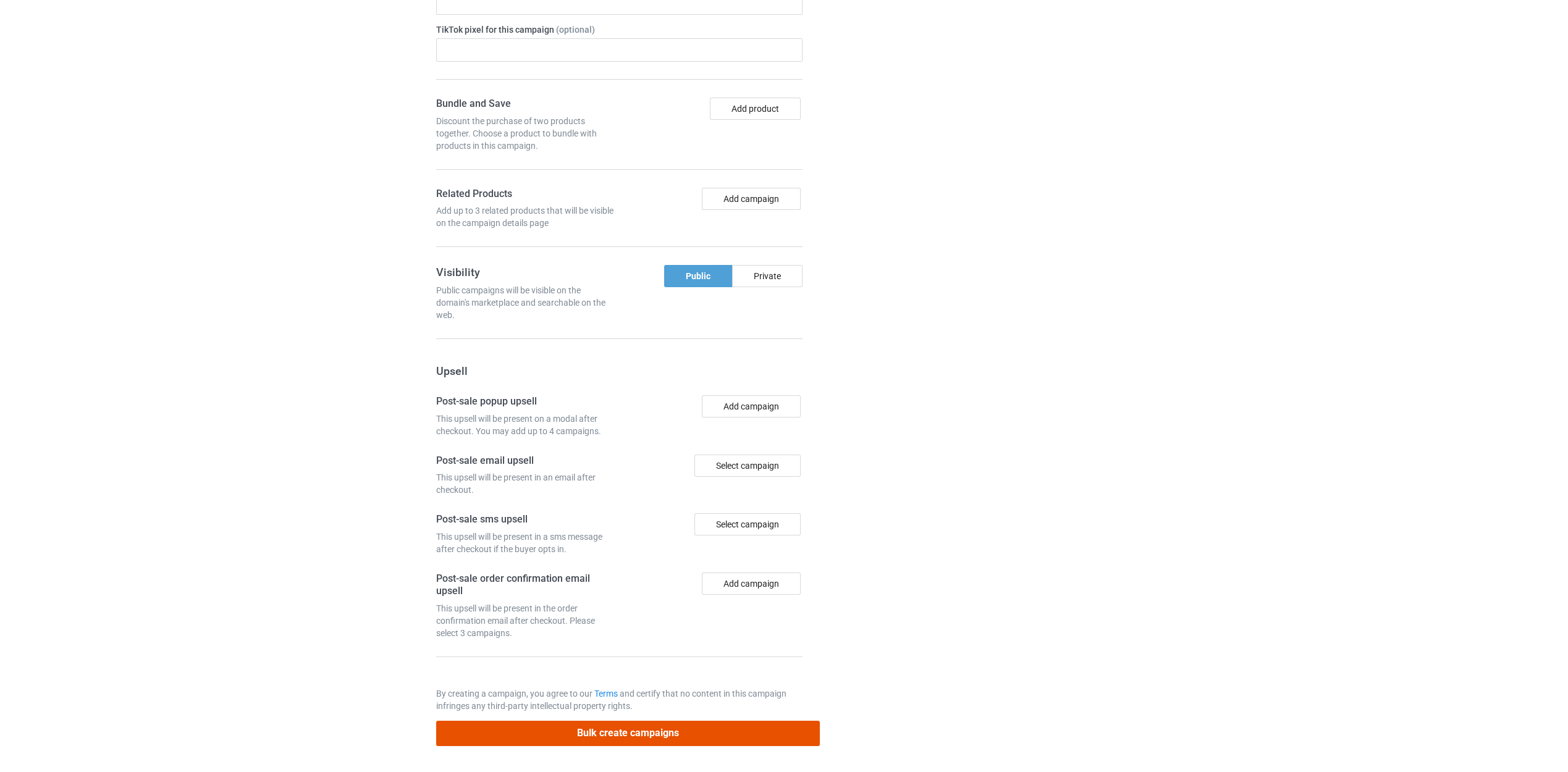 drag, startPoint x: 570, startPoint y: 732, endPoint x: 594, endPoint y: 666, distance: 70.2282 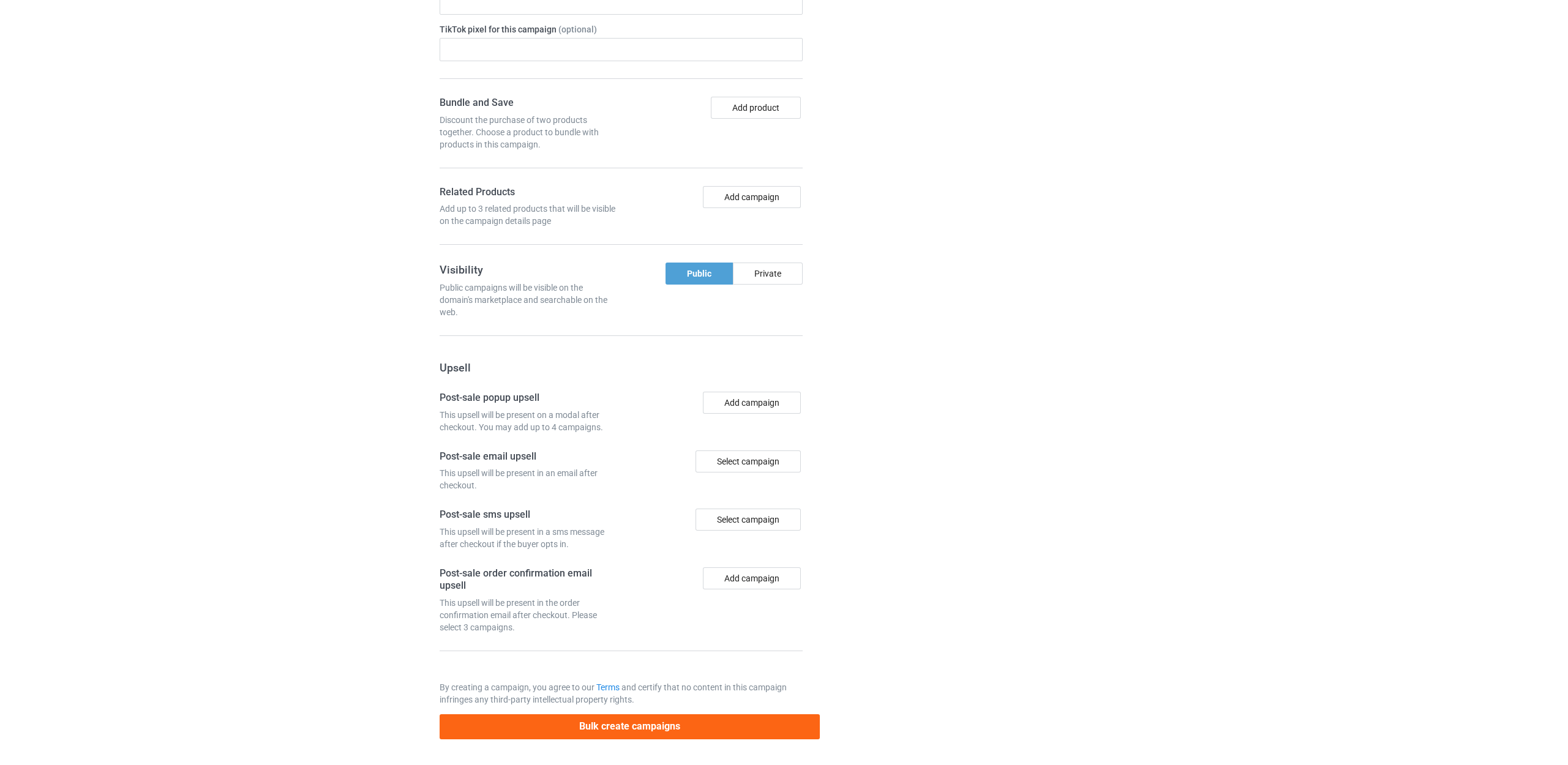 scroll, scrollTop: 0, scrollLeft: 0, axis: both 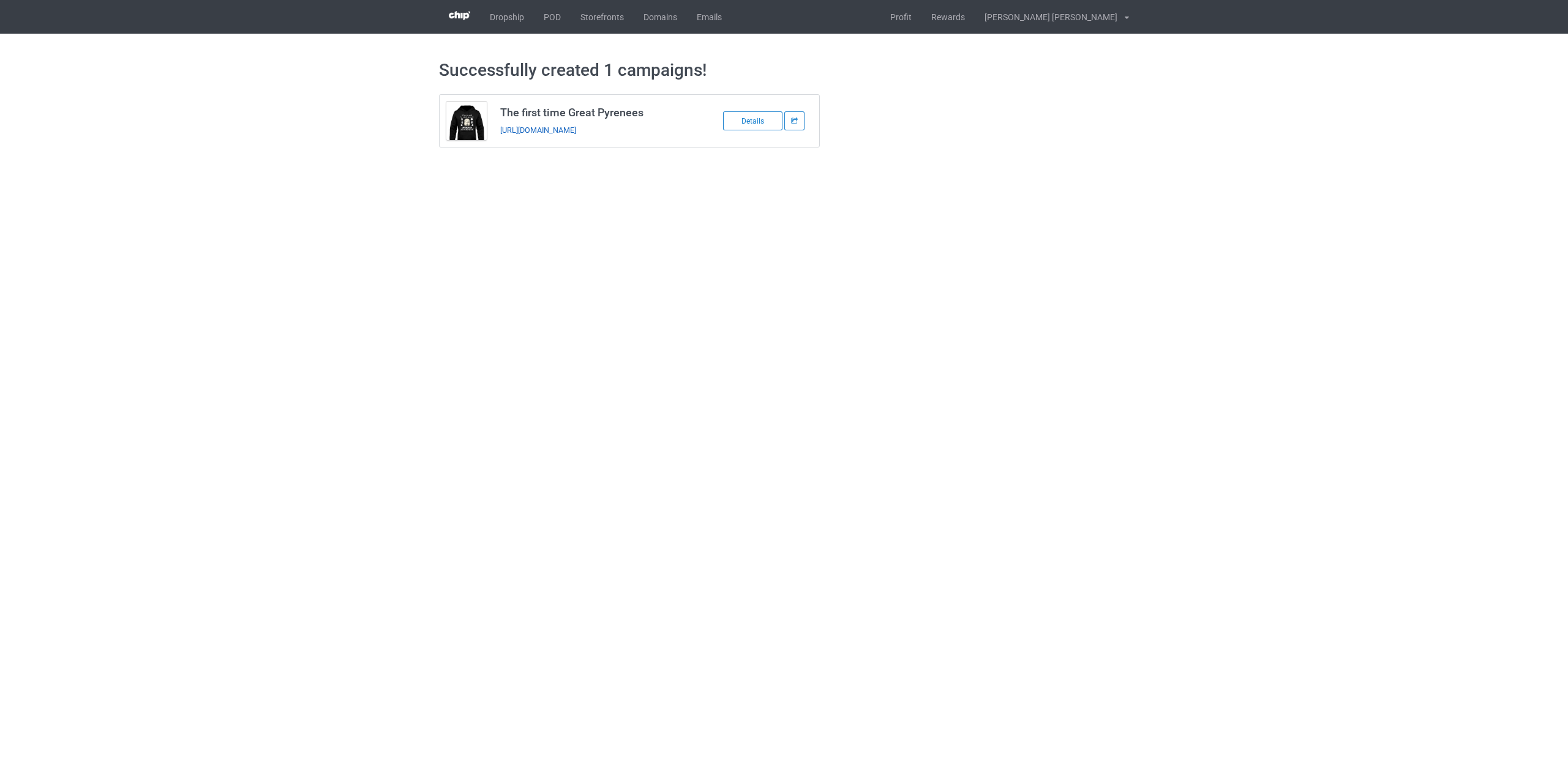 click on "https://www.teechip.com/the-first-time-great-pyrenees" at bounding box center [538, 130] 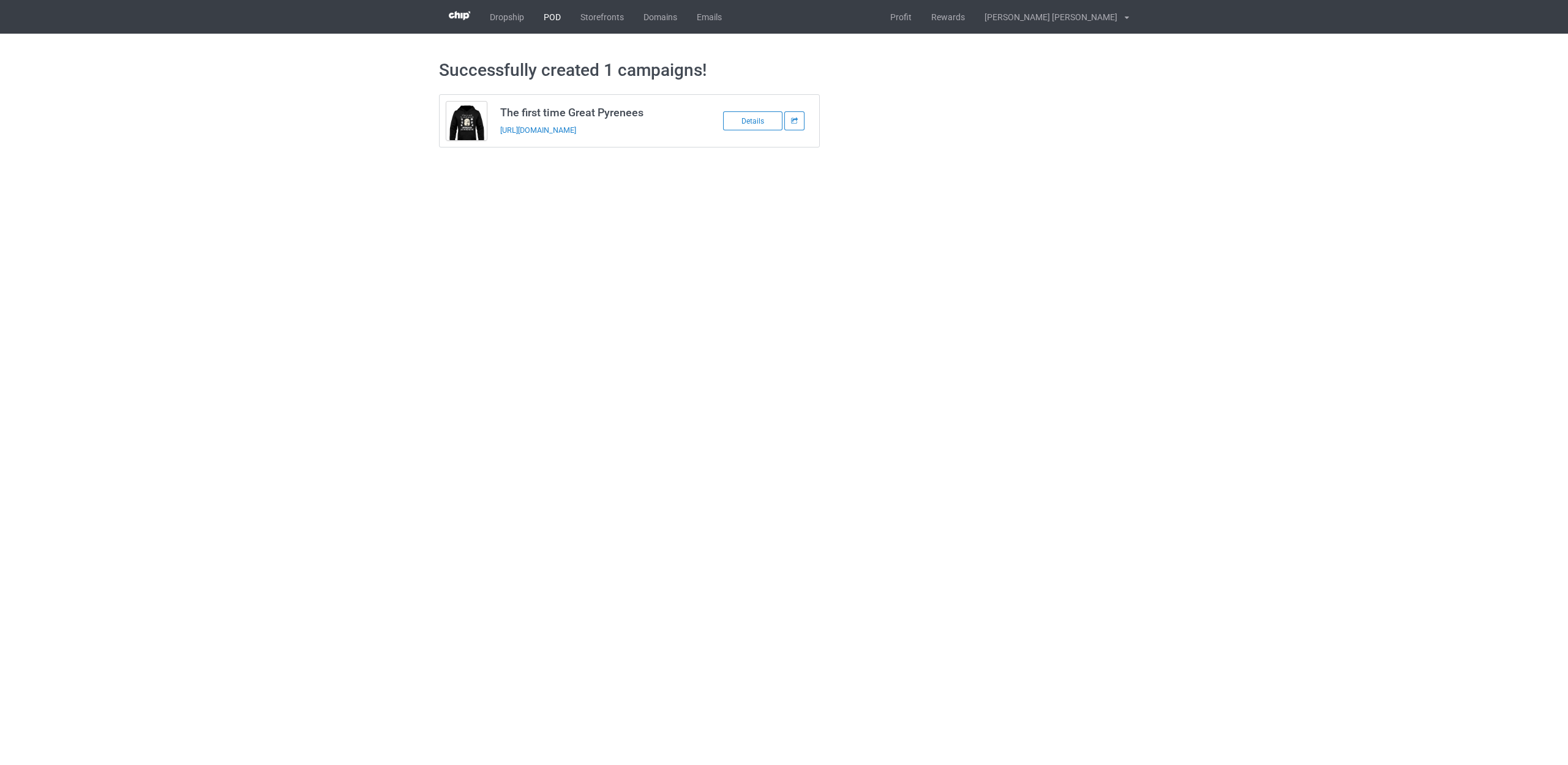 click on "POD" at bounding box center (552, 17) 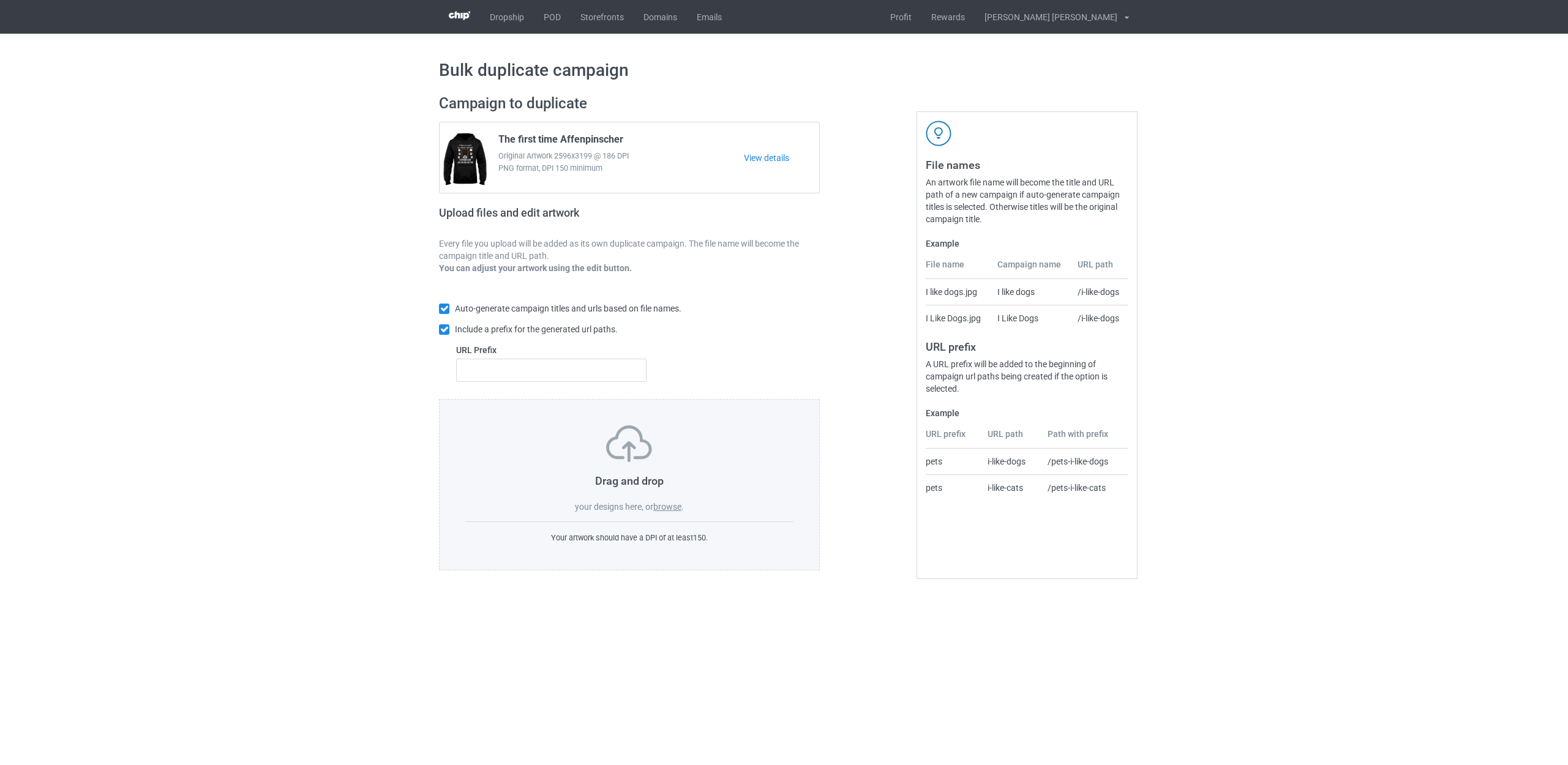 scroll, scrollTop: 0, scrollLeft: 0, axis: both 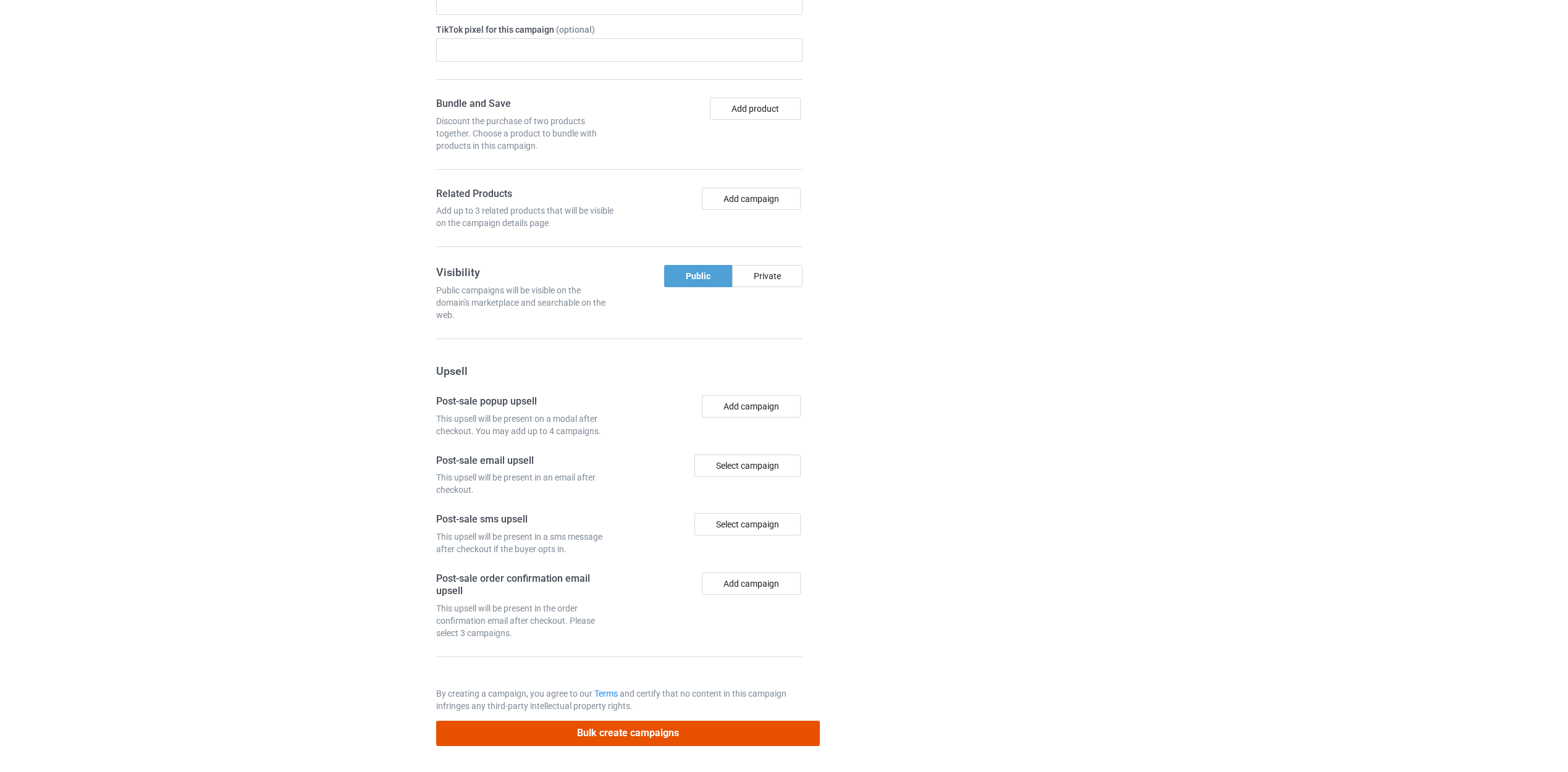 click on "Bulk create campaigns" at bounding box center (628, 733) 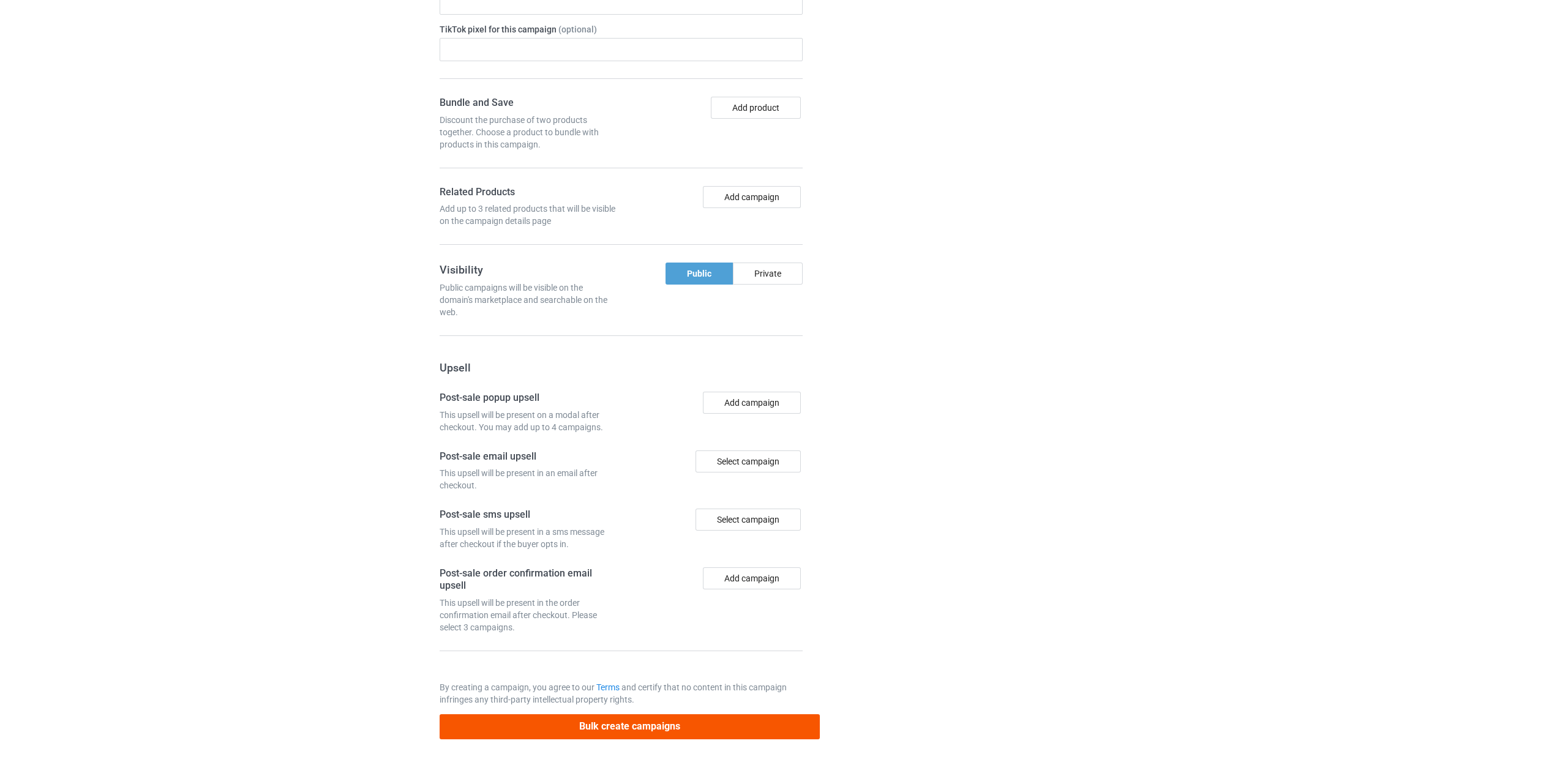scroll, scrollTop: 0, scrollLeft: 0, axis: both 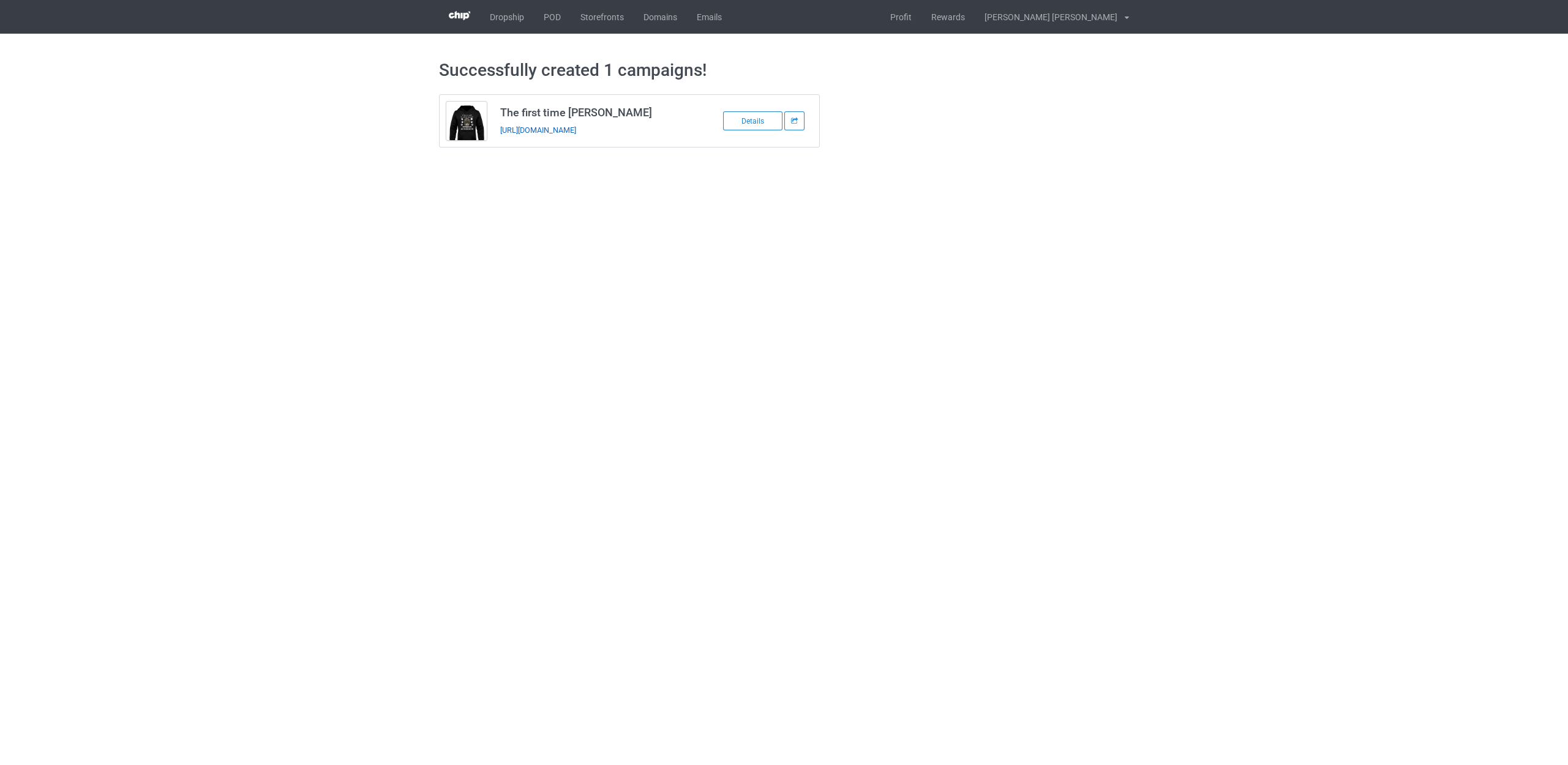 click on "https://www.teechip.com/the-first-time-skye-terrier" at bounding box center (538, 130) 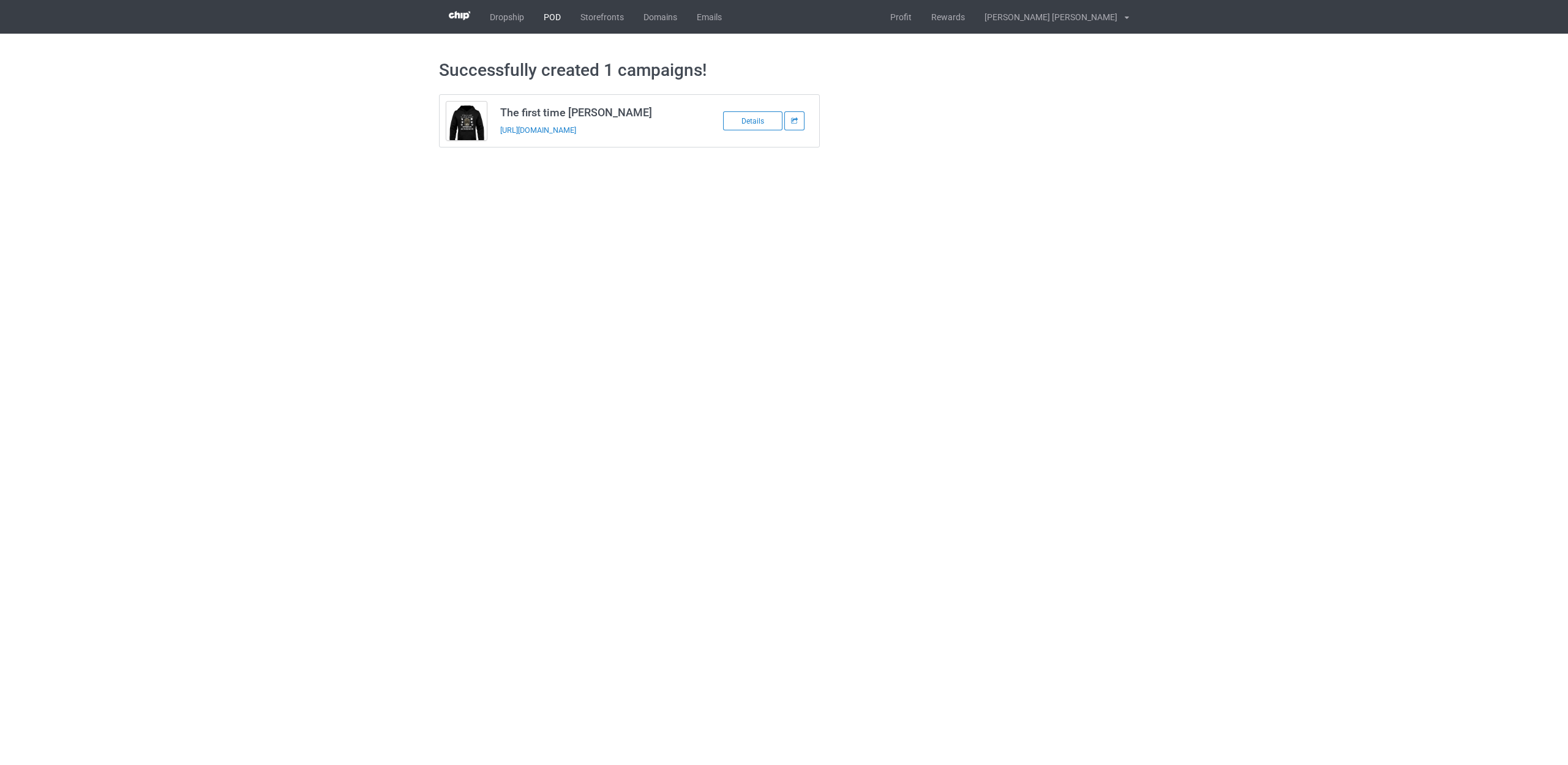 click on "POD" at bounding box center (552, 17) 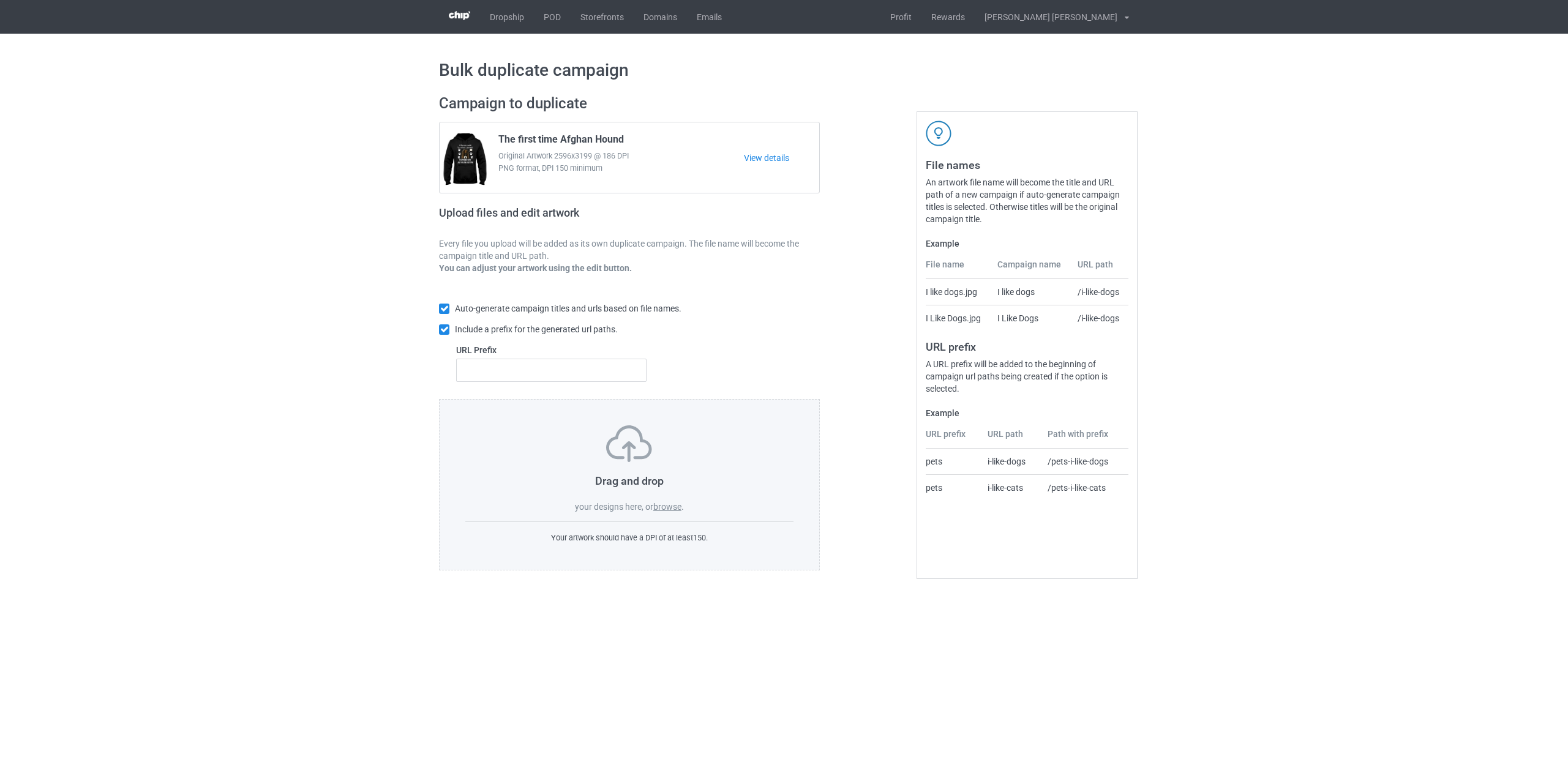 scroll, scrollTop: 0, scrollLeft: 0, axis: both 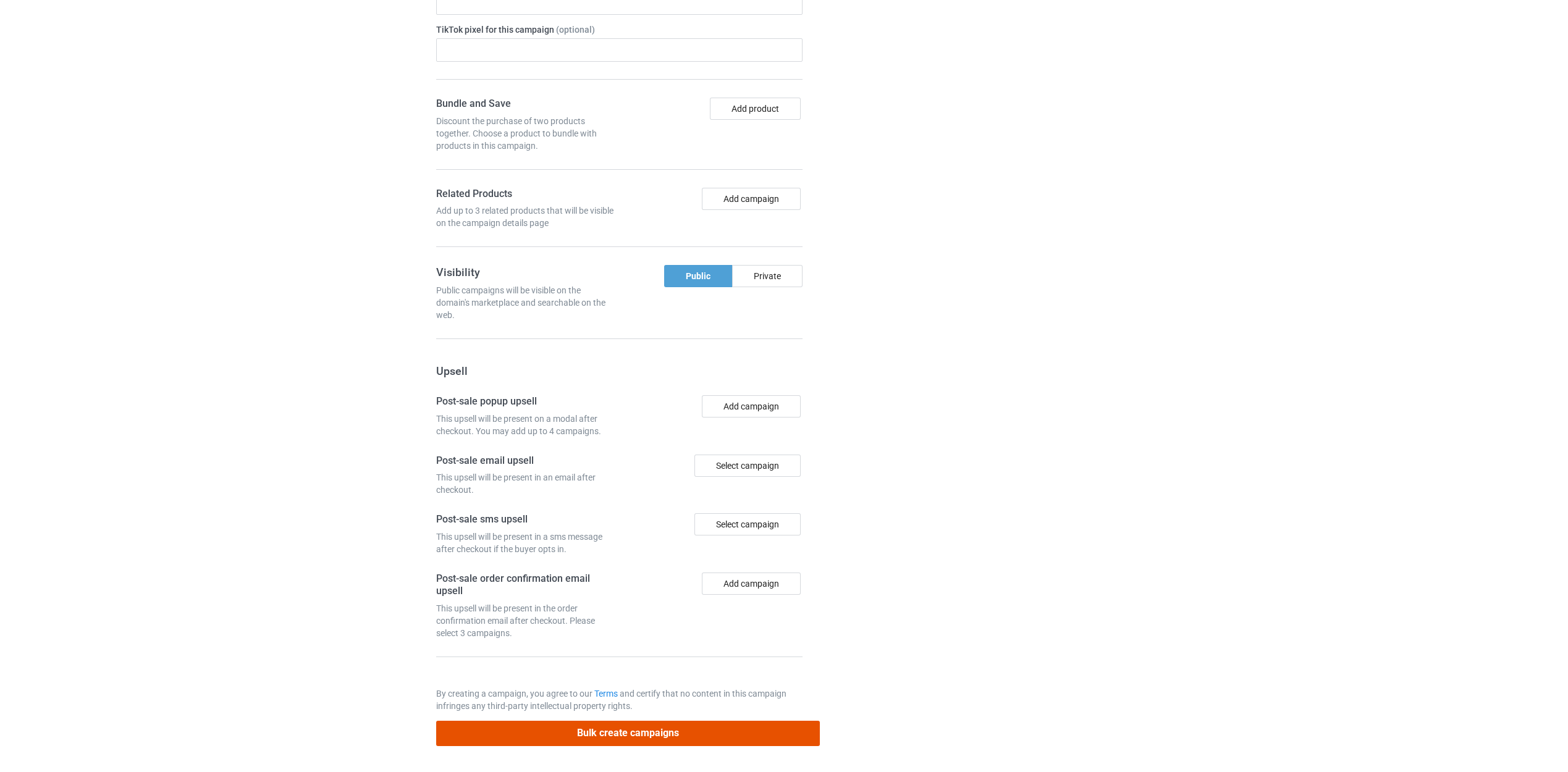 click on "Bulk create campaigns" at bounding box center [628, 733] 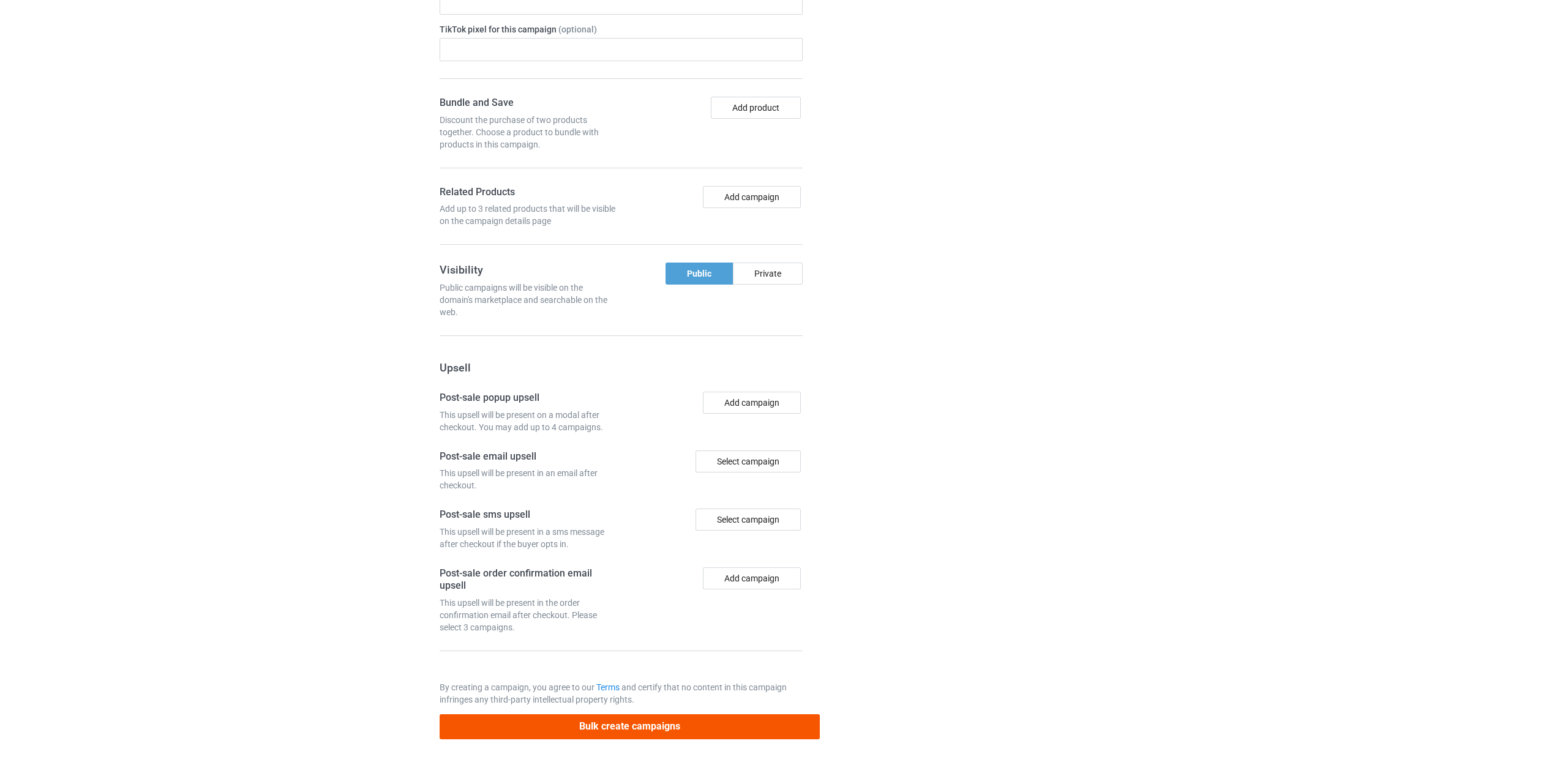 scroll, scrollTop: 0, scrollLeft: 0, axis: both 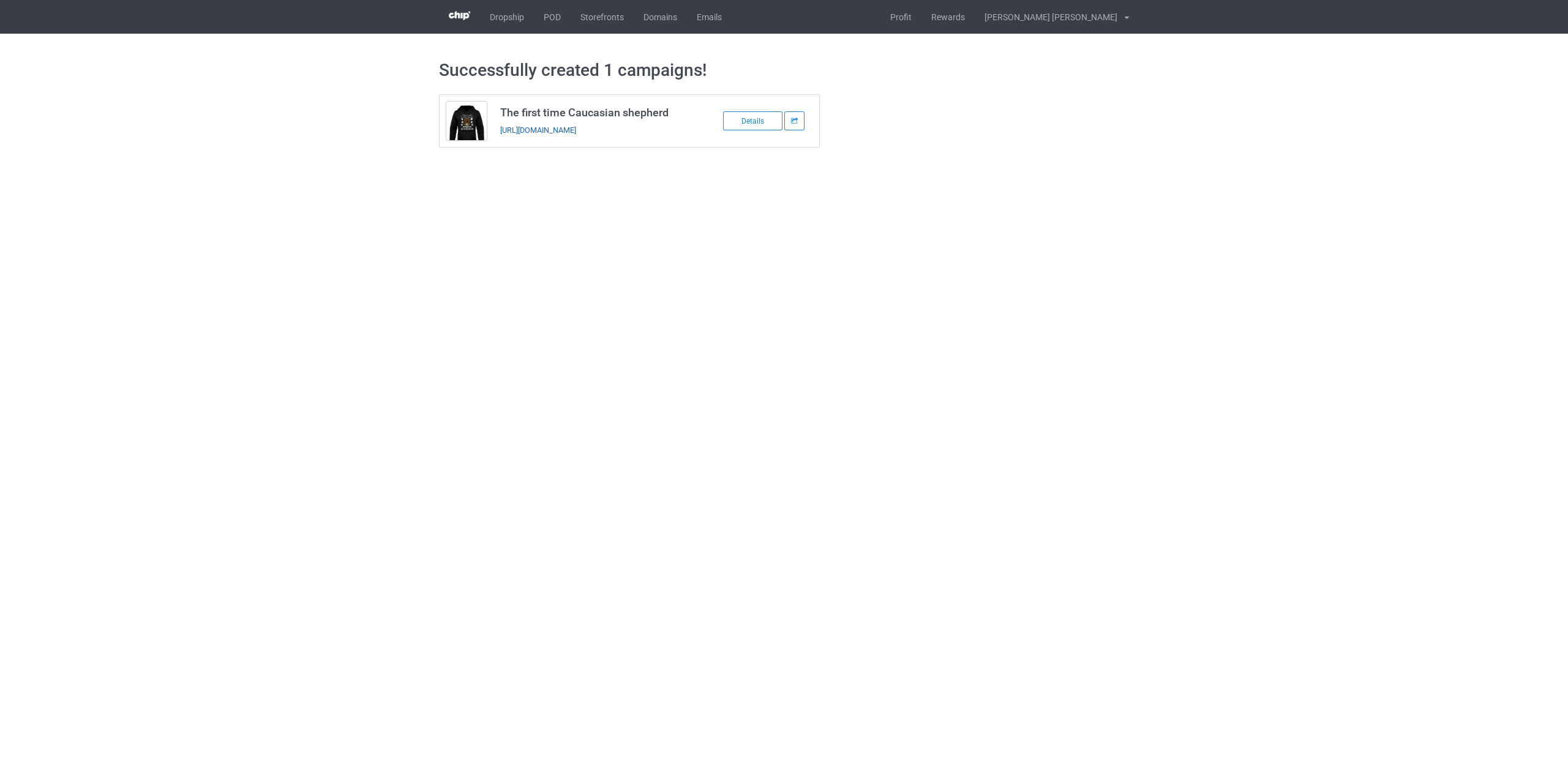 click on "[URL][DOMAIN_NAME]" at bounding box center (538, 130) 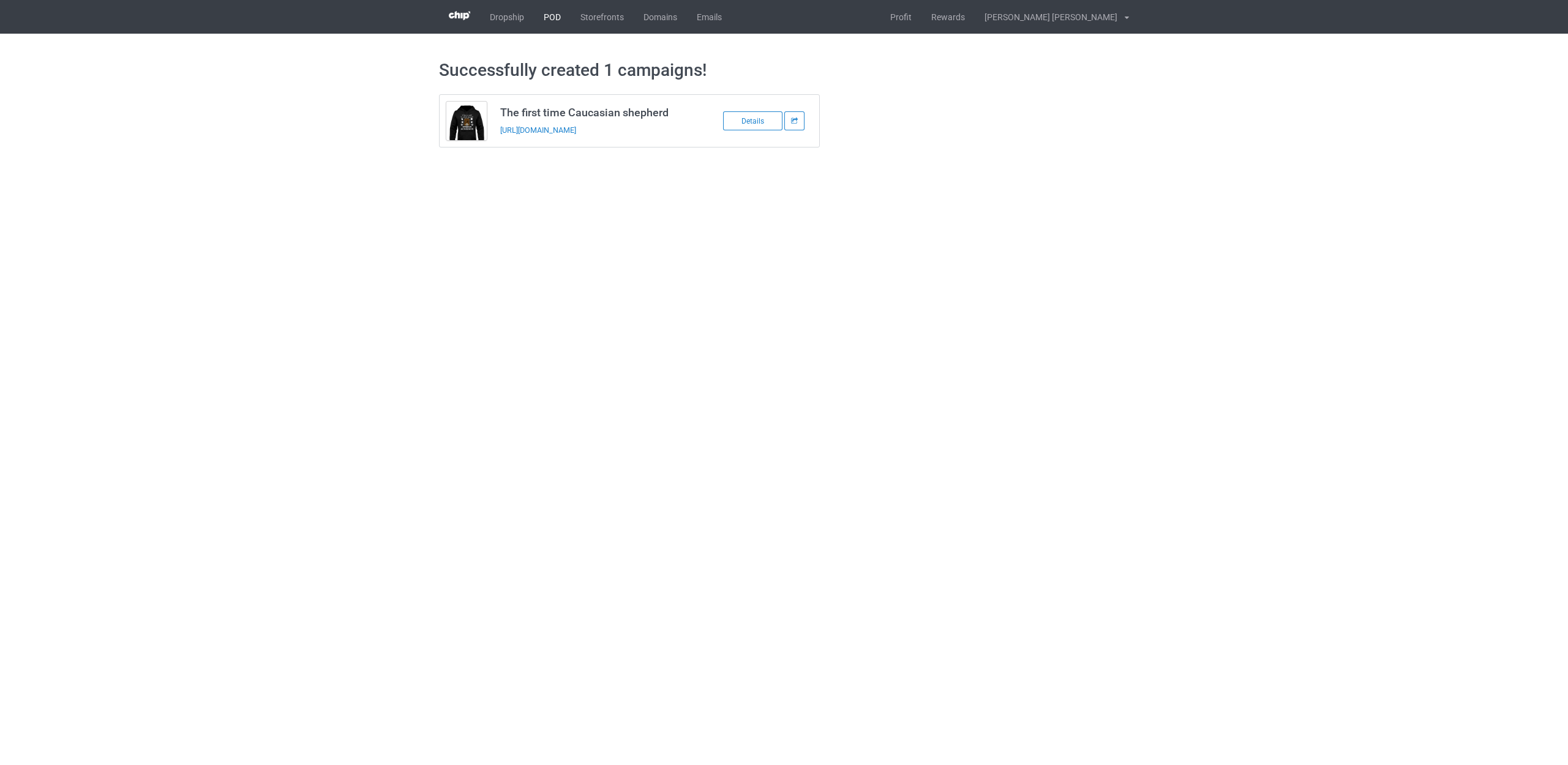 click on "POD" at bounding box center [552, 17] 